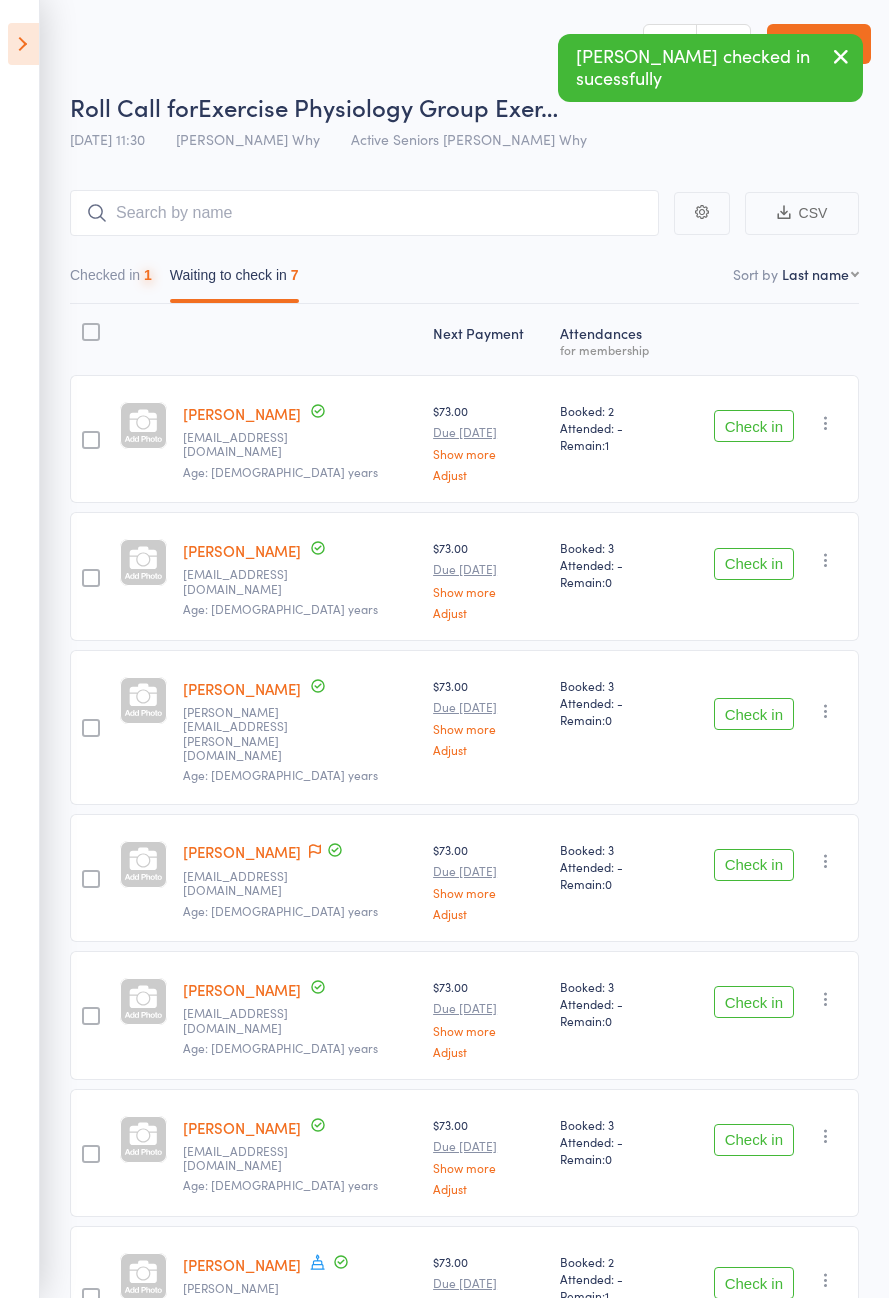 scroll, scrollTop: 0, scrollLeft: 0, axis: both 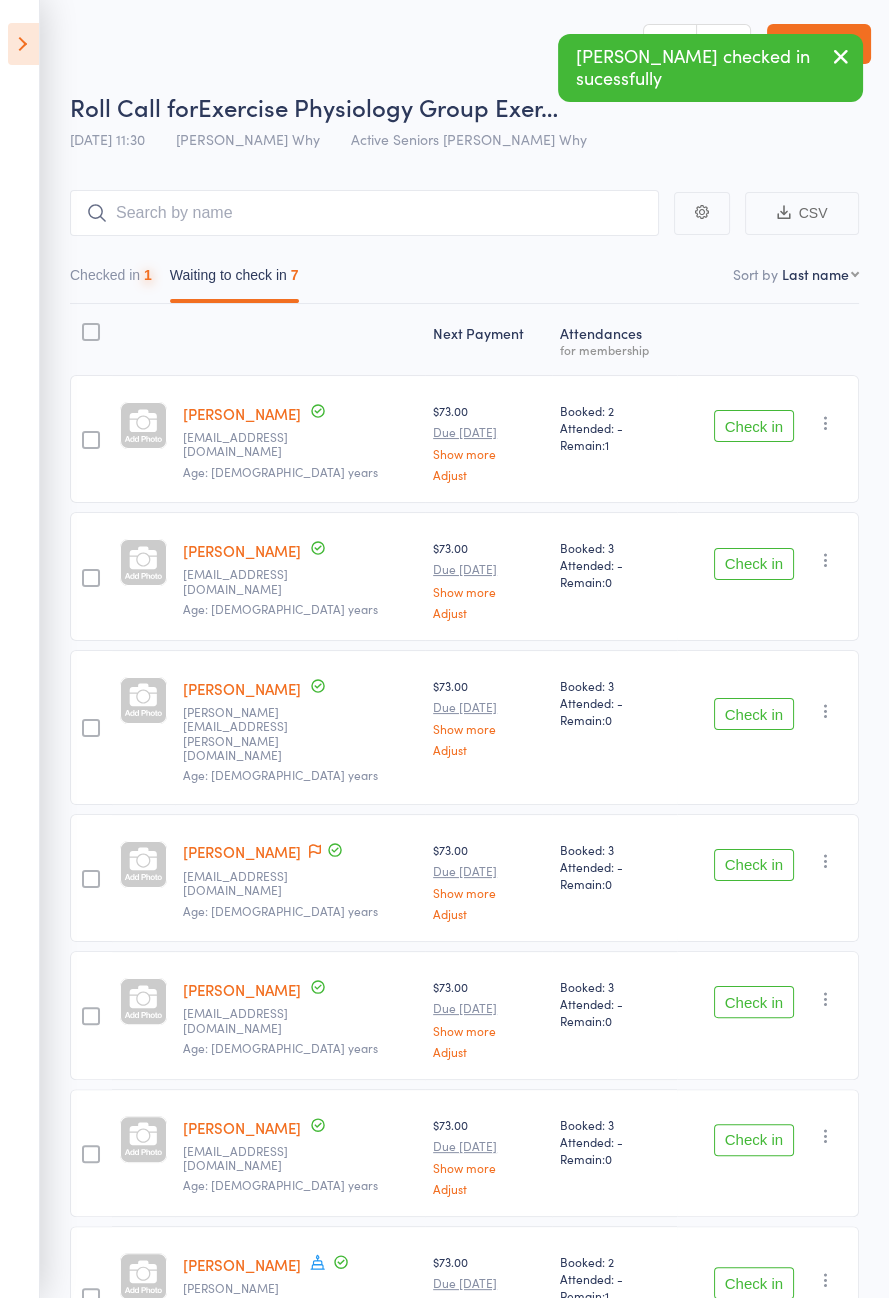 click on "Check in" at bounding box center (754, 426) 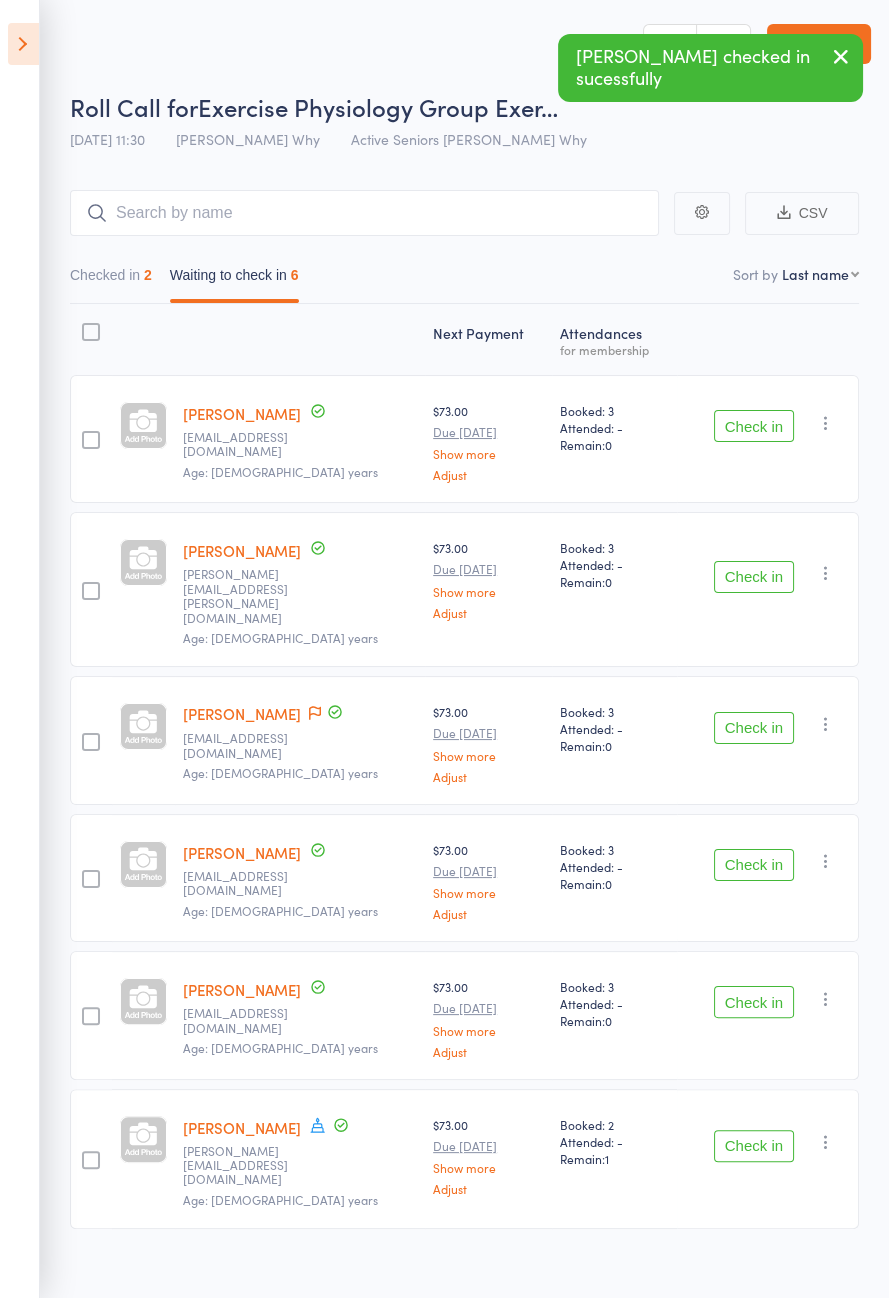 click on "Check in" at bounding box center (754, 865) 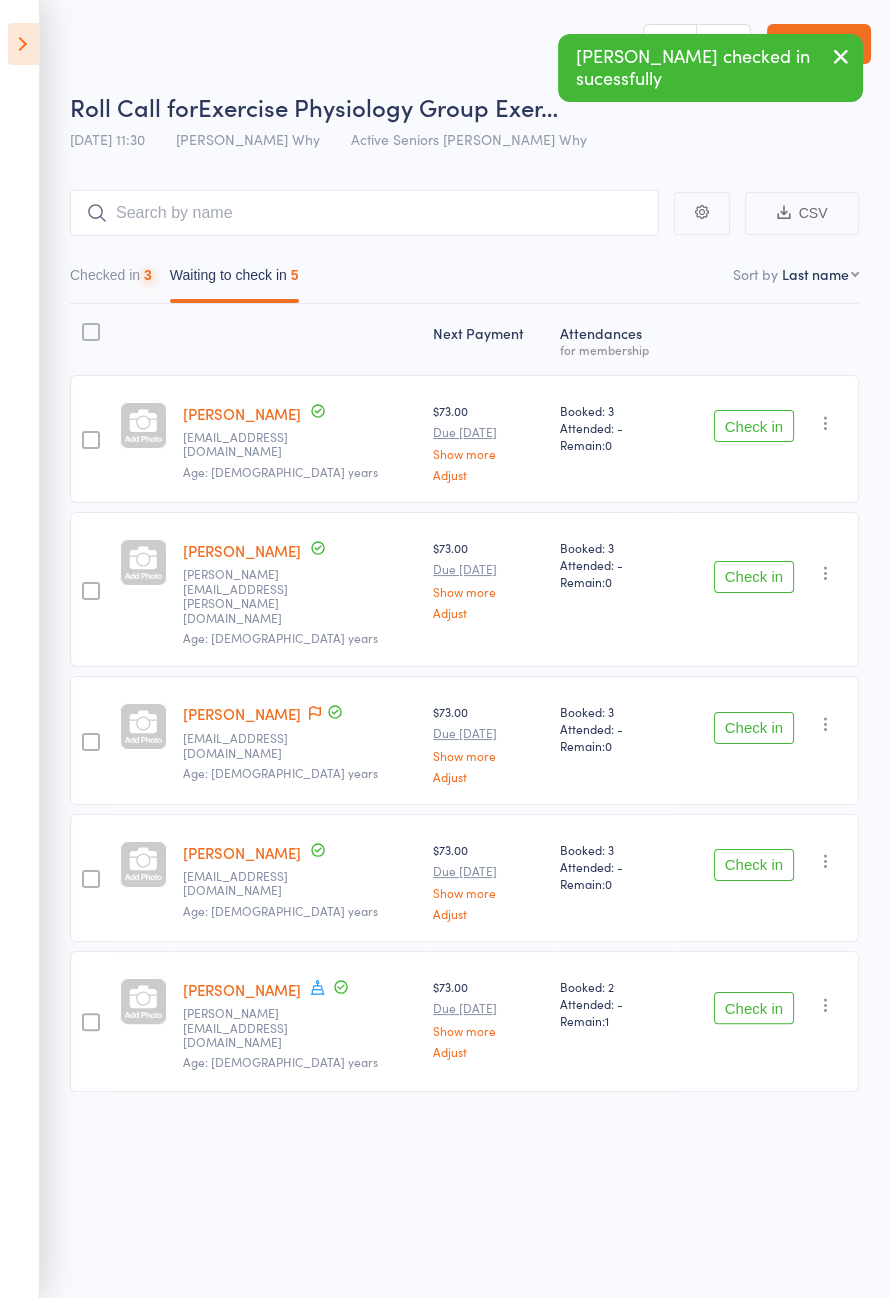 click on "Check in" at bounding box center (754, 865) 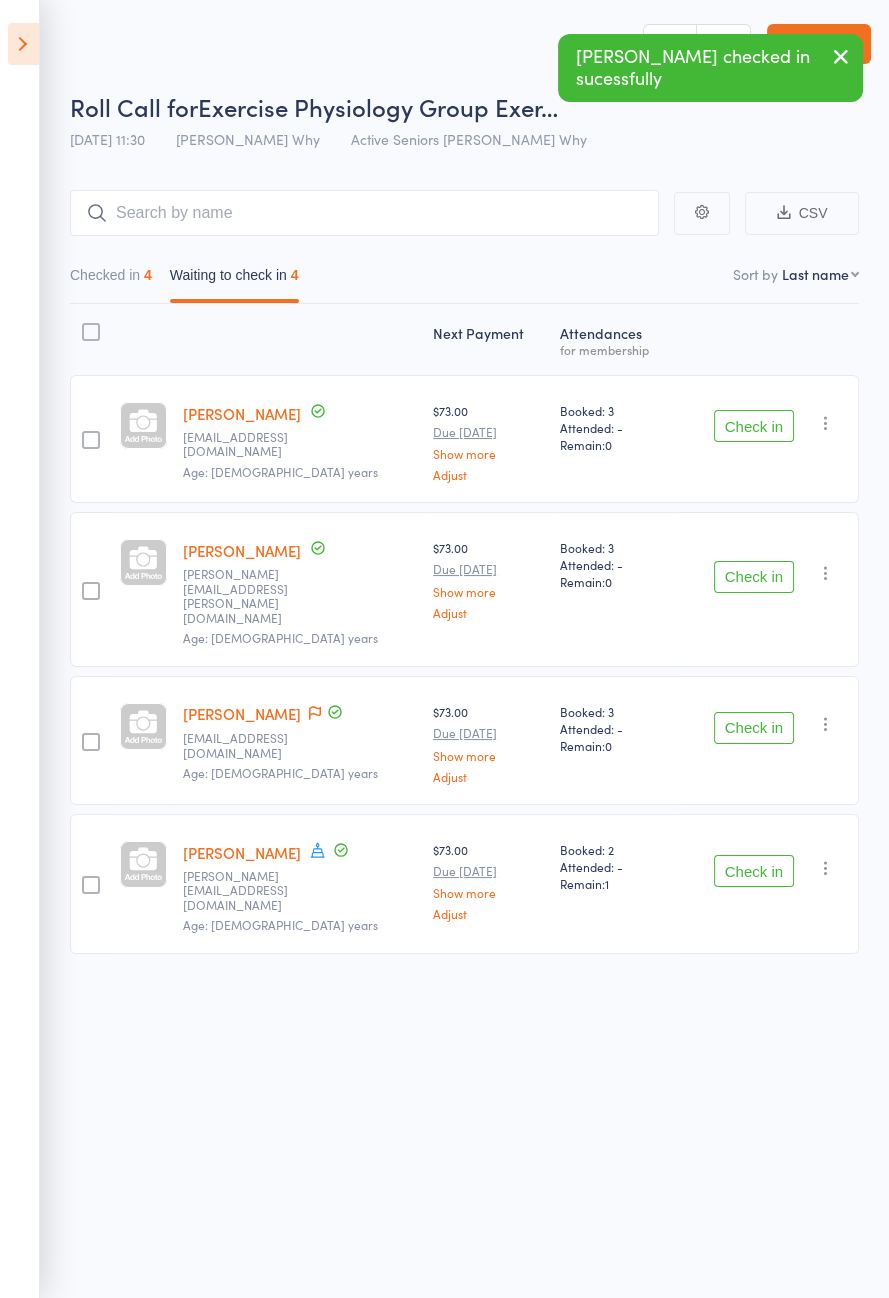 click 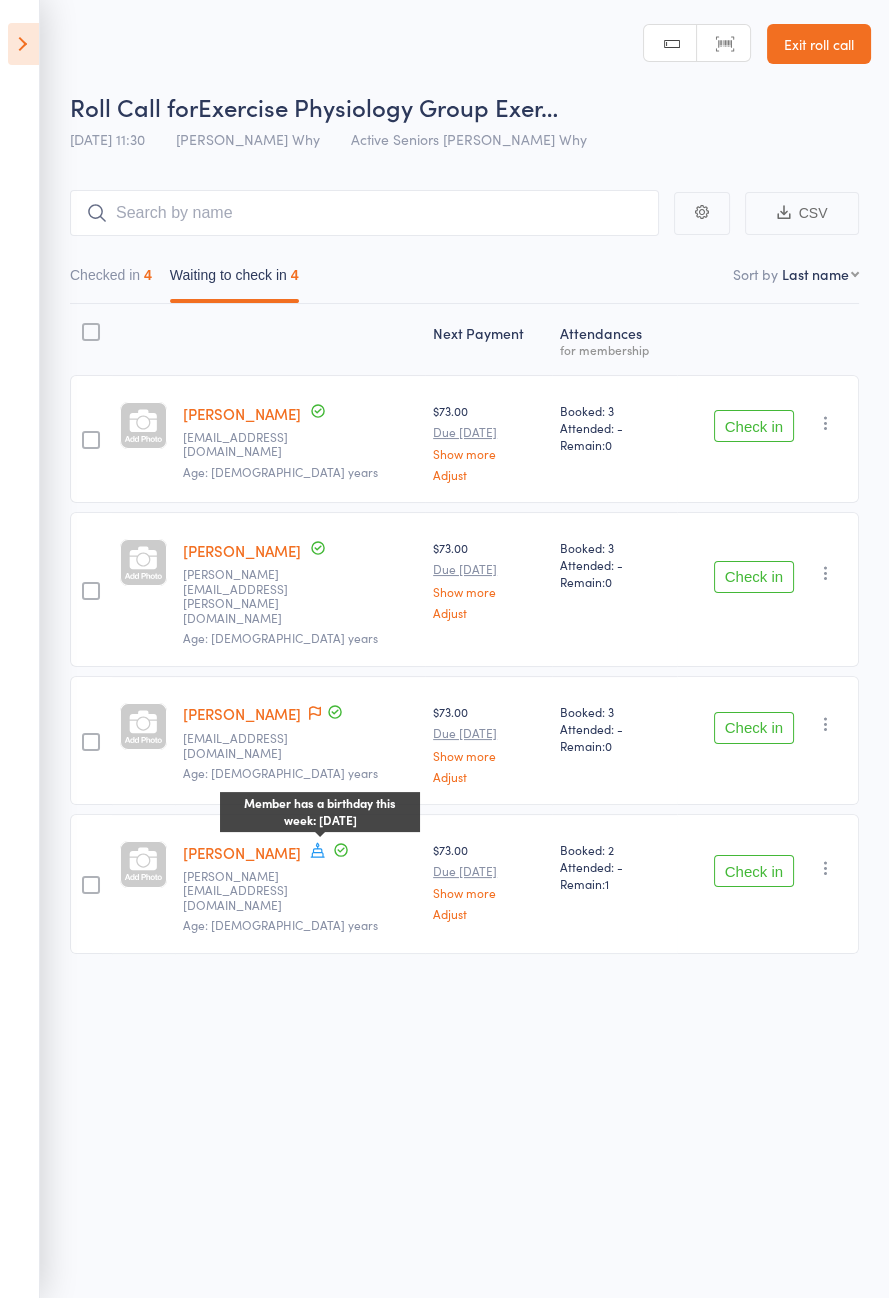 click 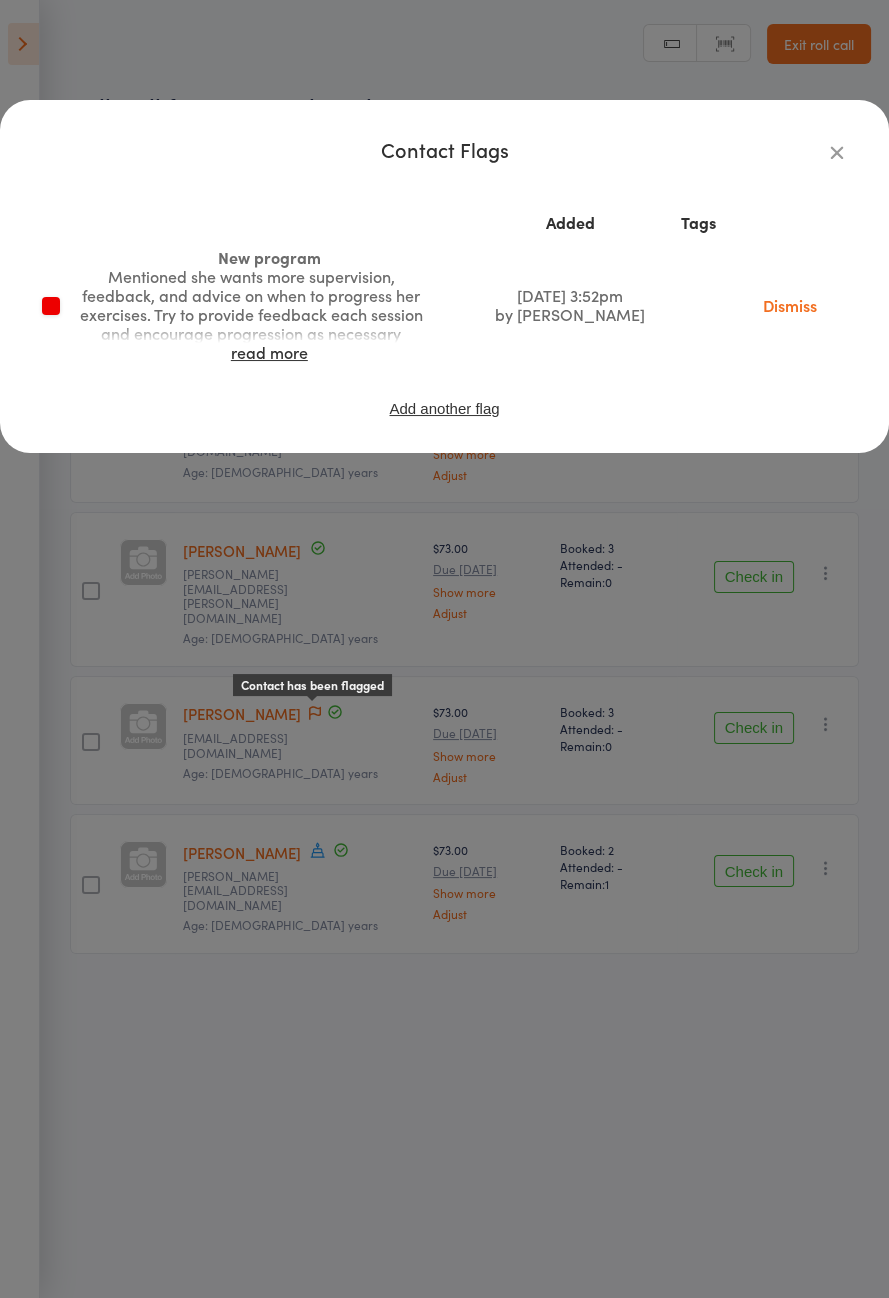 click on "read more" at bounding box center [269, 352] 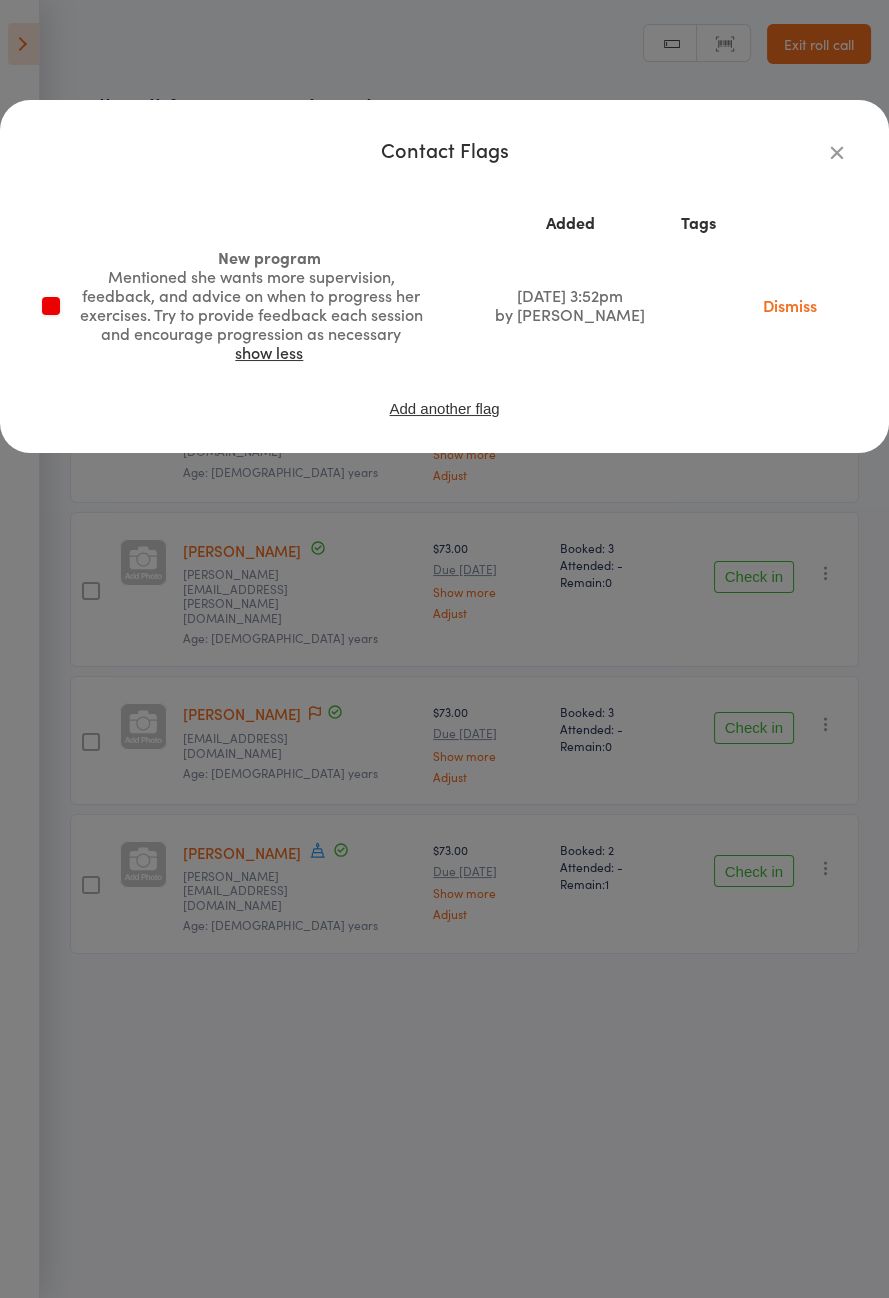 click at bounding box center [837, 152] 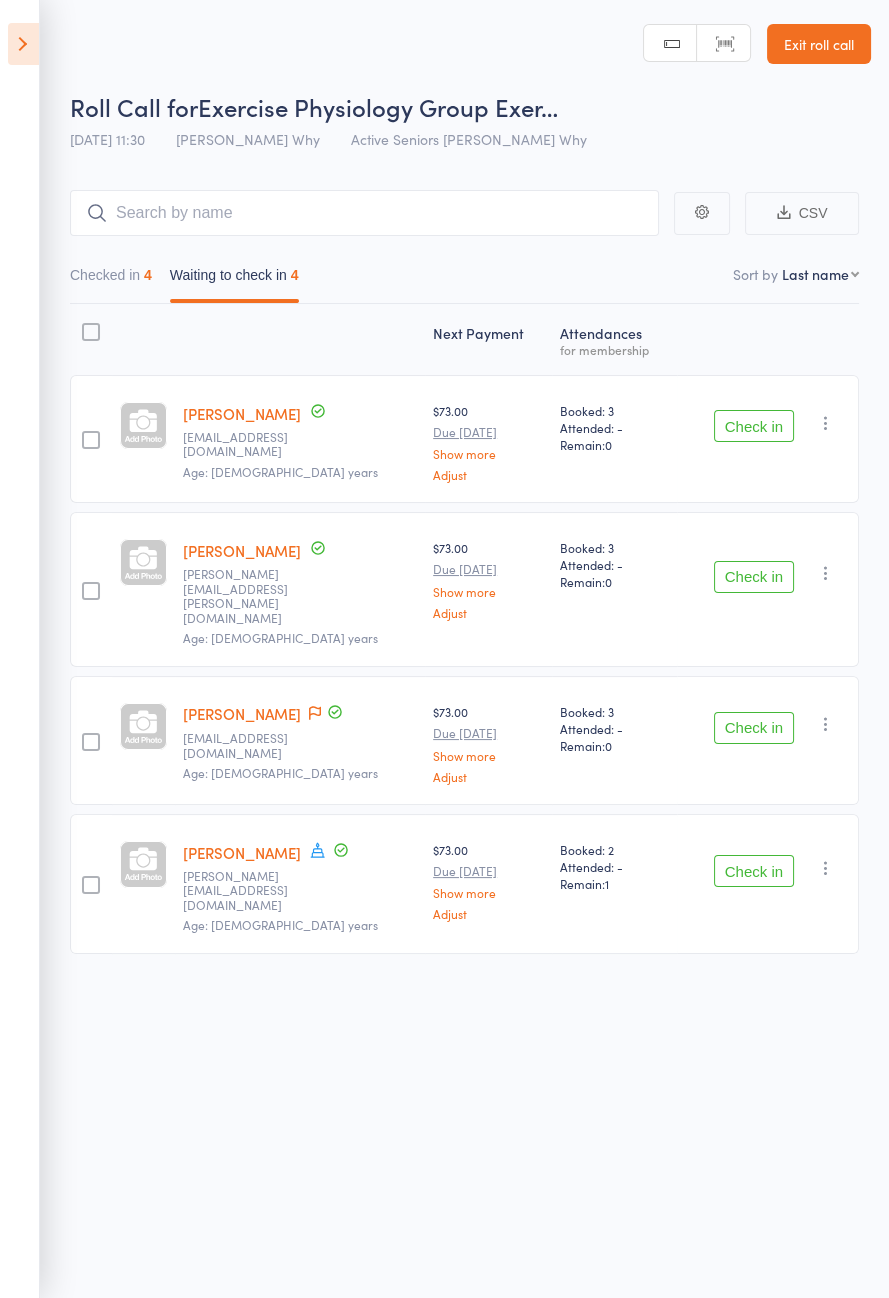 click on "Check in" at bounding box center (754, 728) 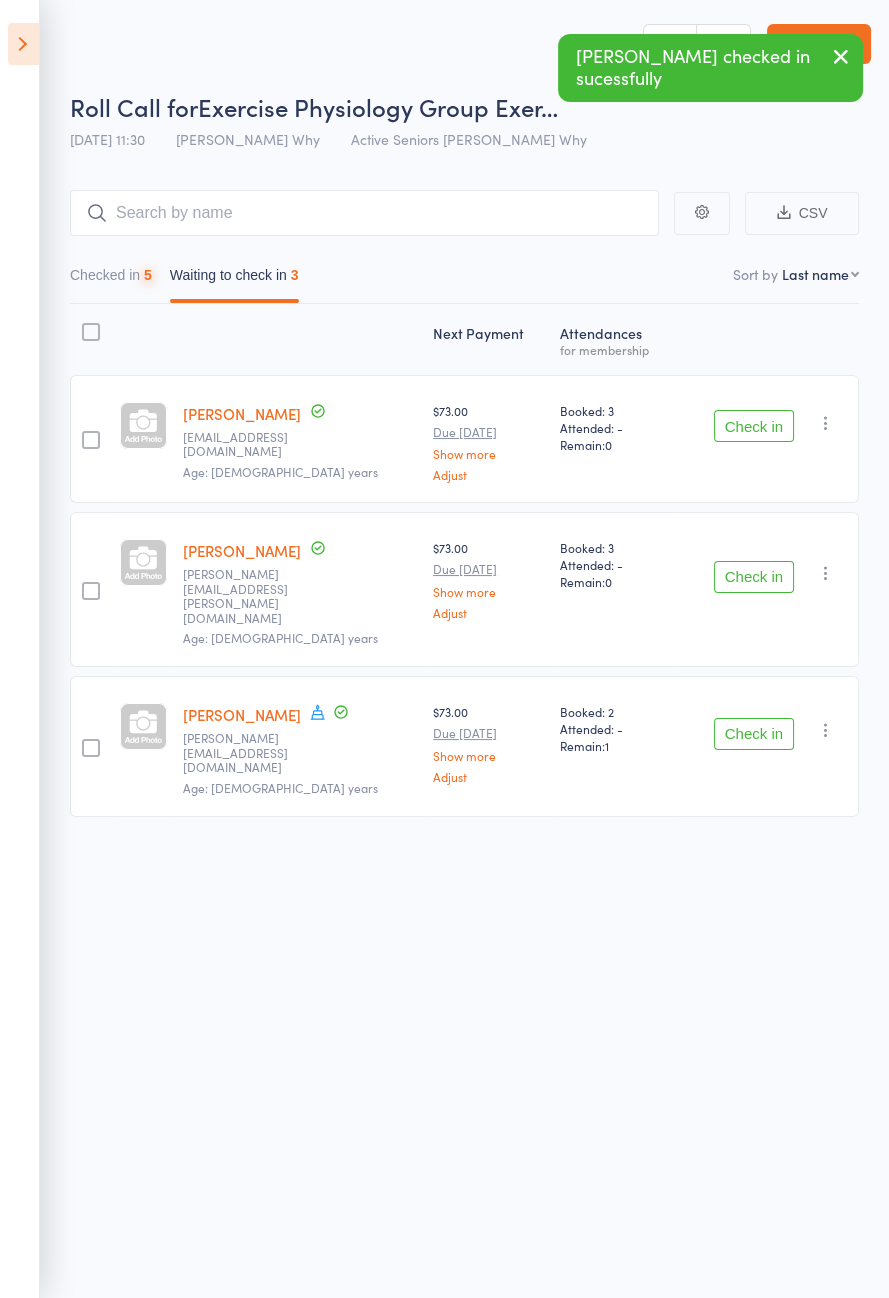 click on "Check in" at bounding box center (754, 577) 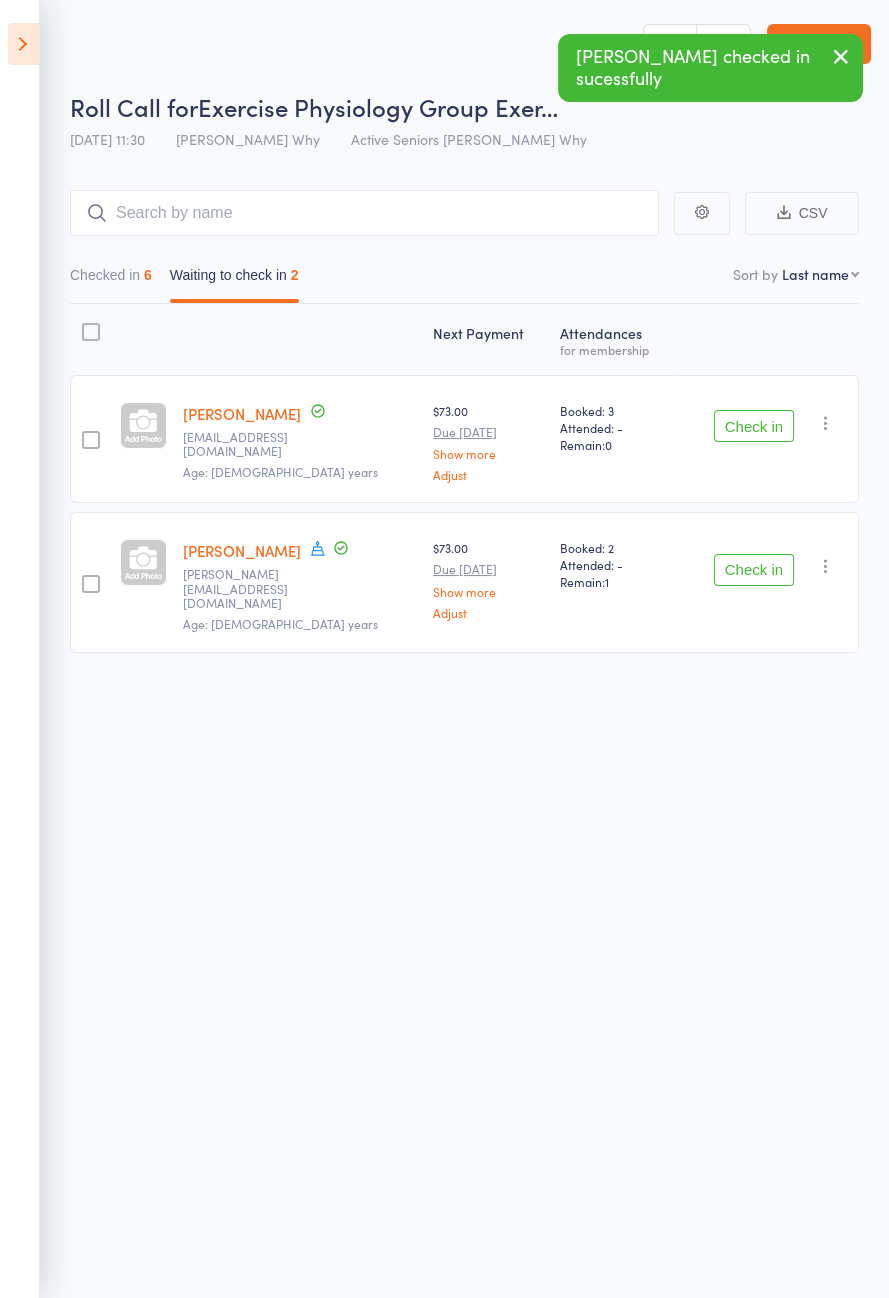 click on "Check in" at bounding box center (754, 426) 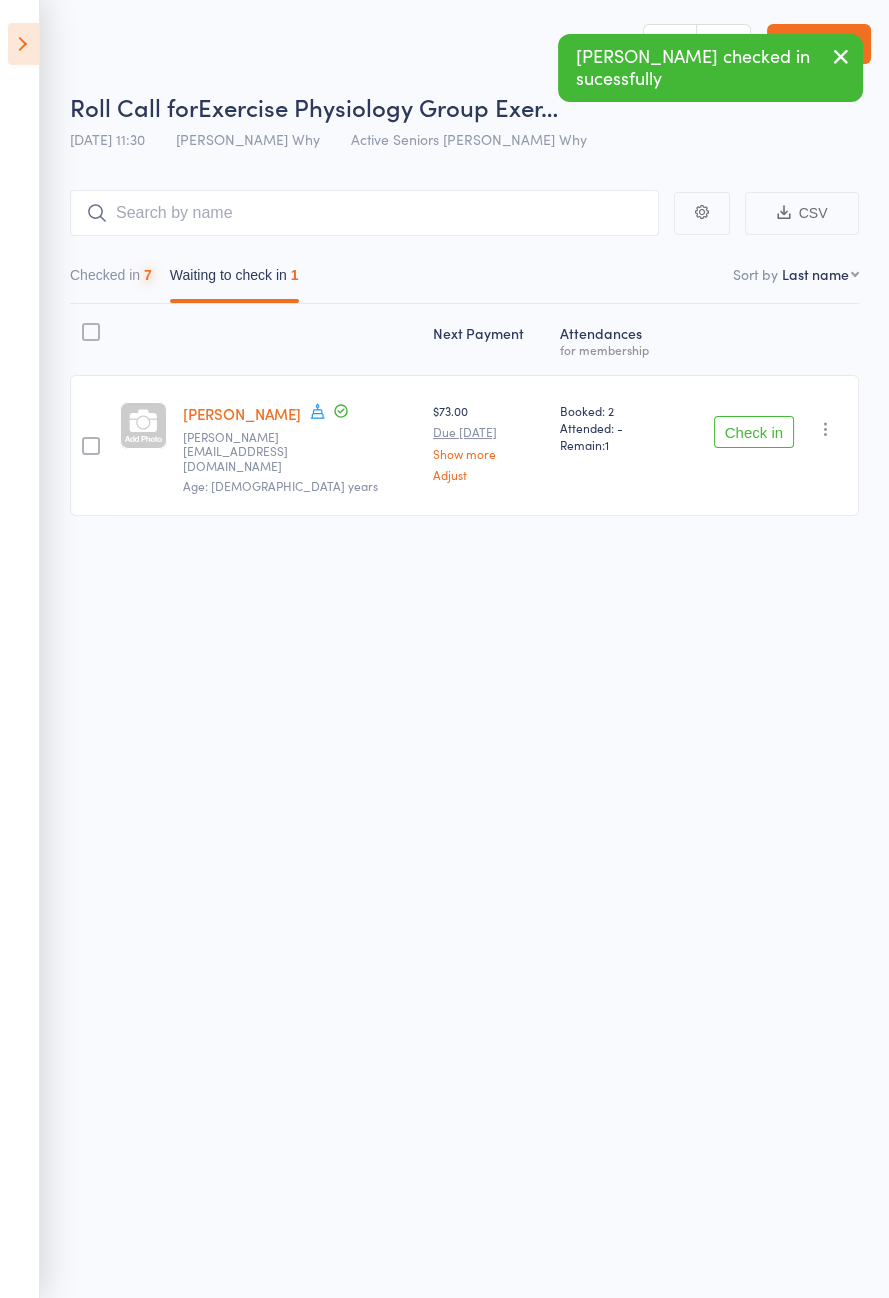 click on "Check in" at bounding box center [754, 432] 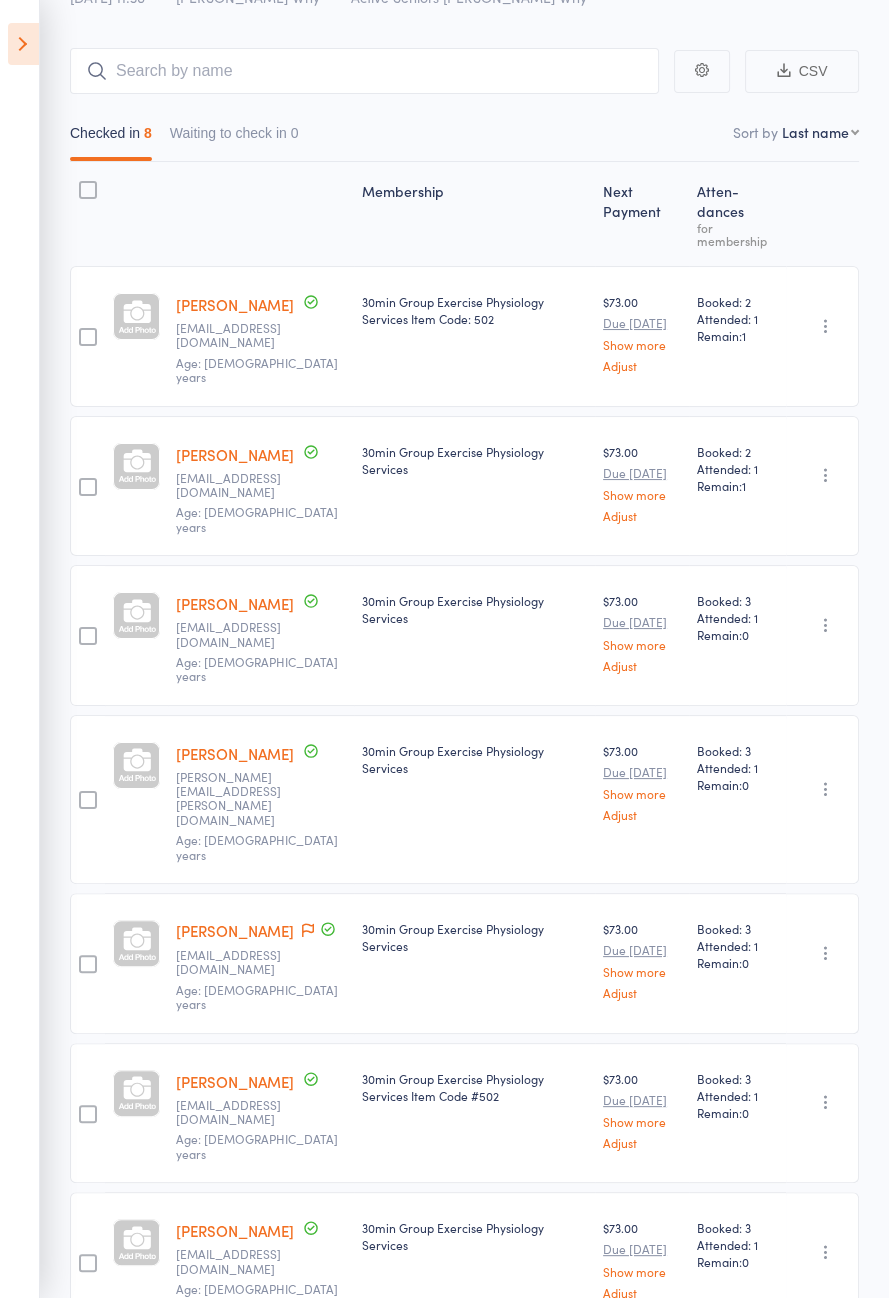 scroll, scrollTop: 169, scrollLeft: 0, axis: vertical 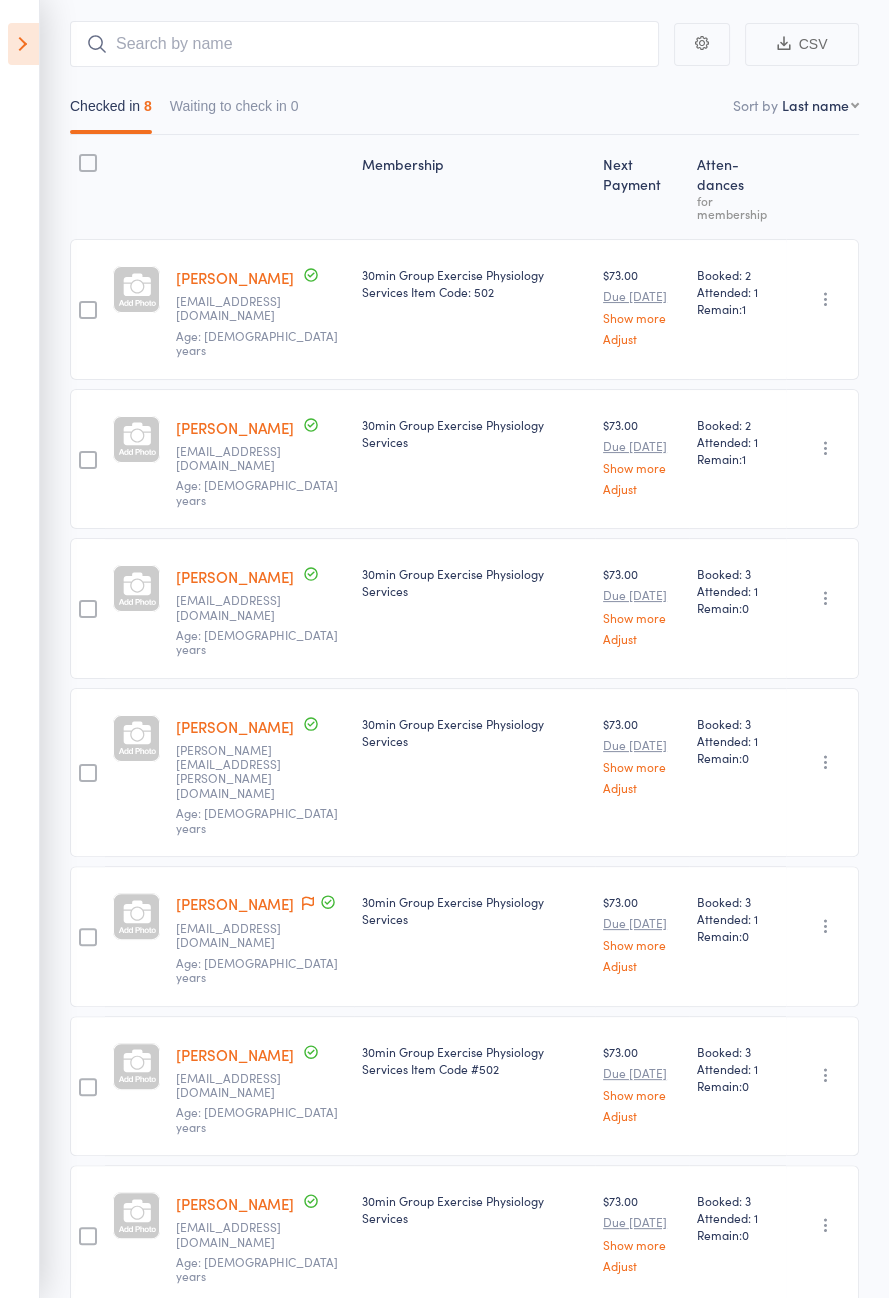 click at bounding box center (23, 44) 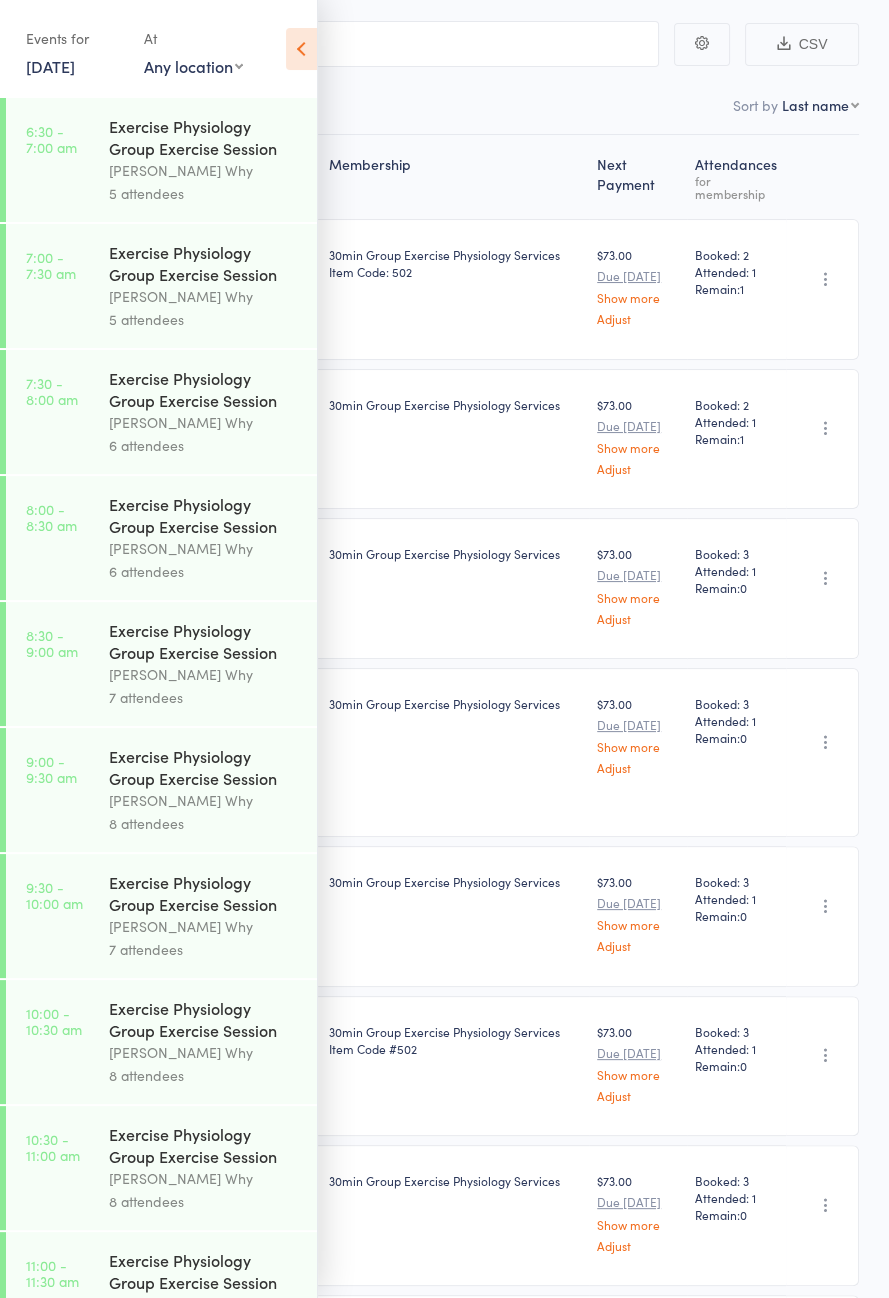 scroll, scrollTop: 164, scrollLeft: 0, axis: vertical 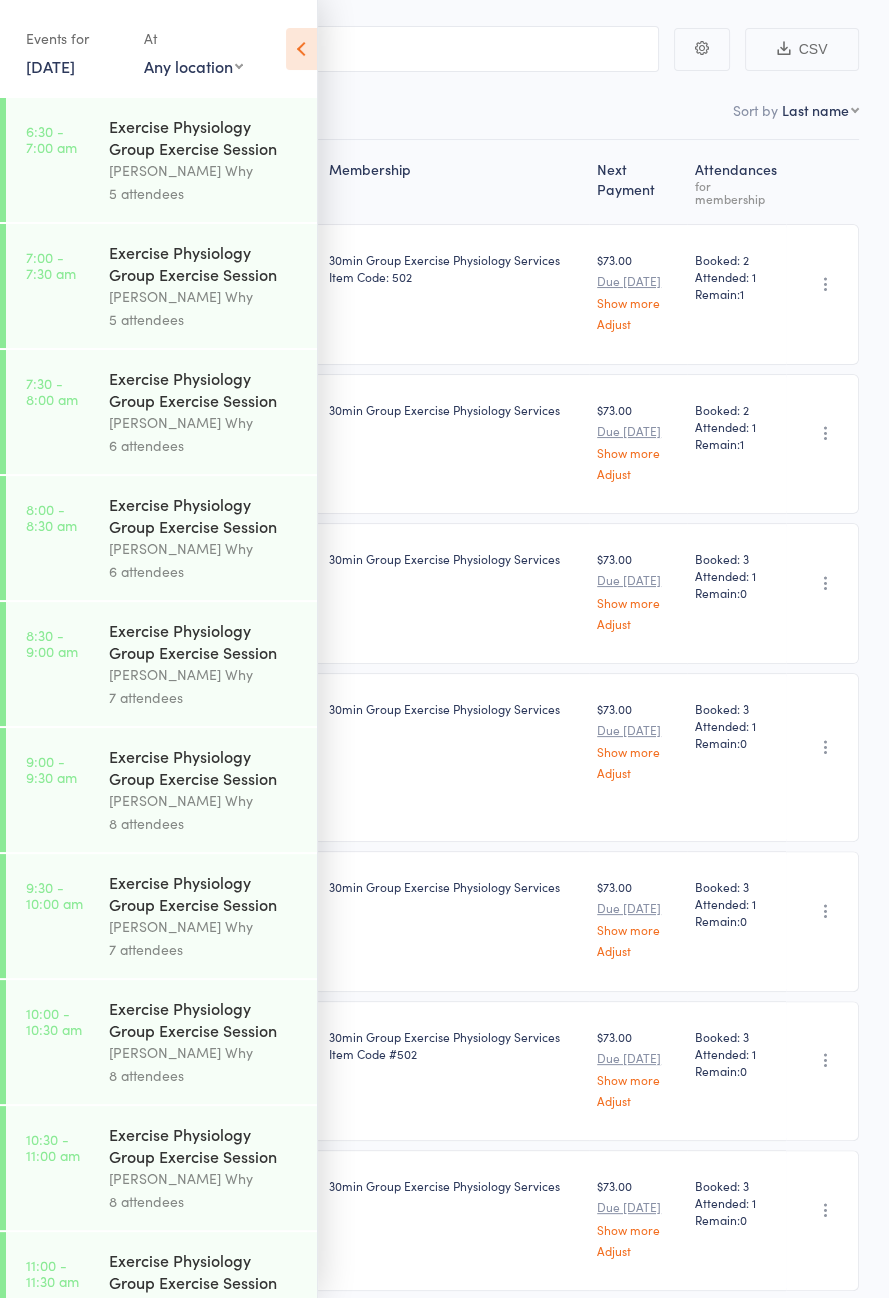 click at bounding box center (301, 49) 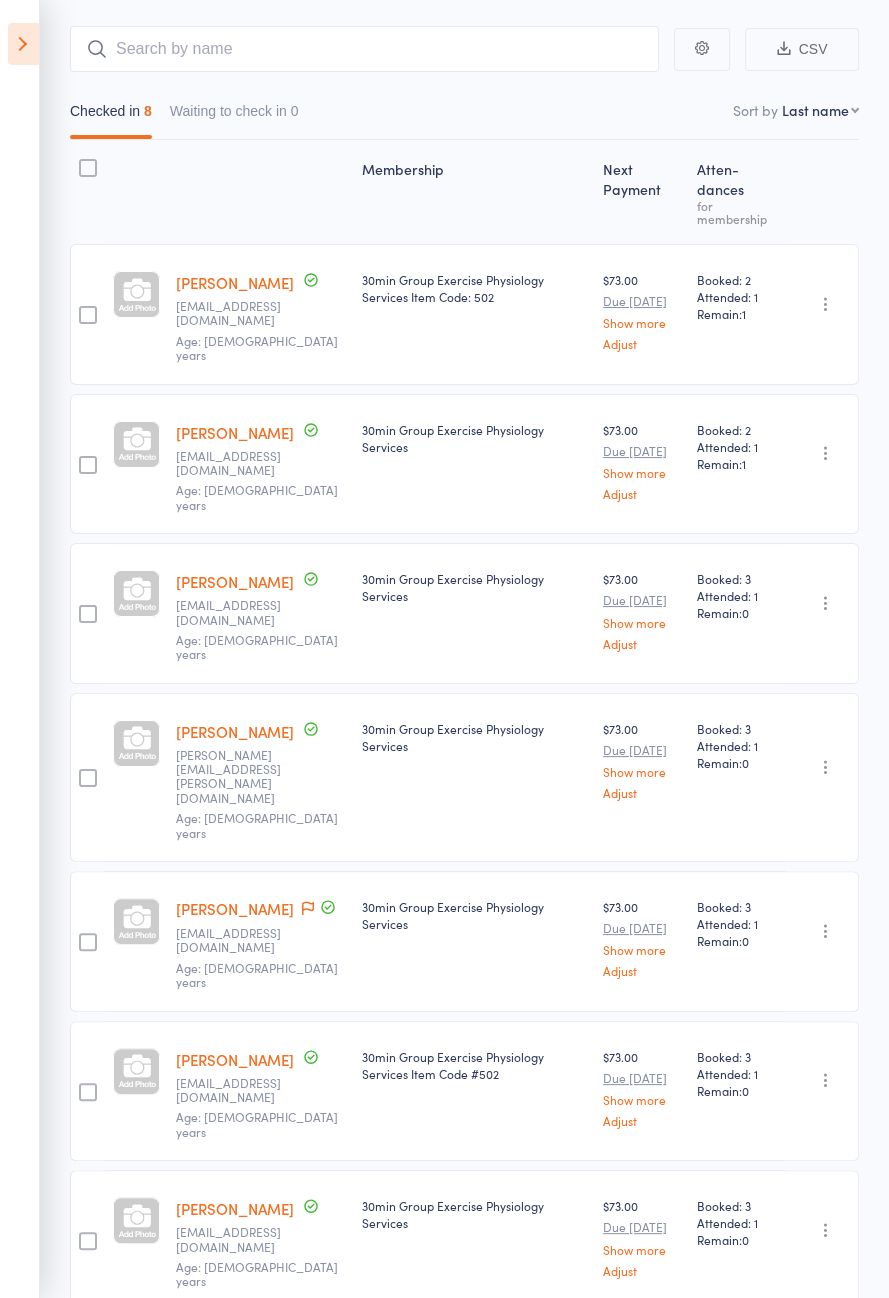 click at bounding box center (23, 44) 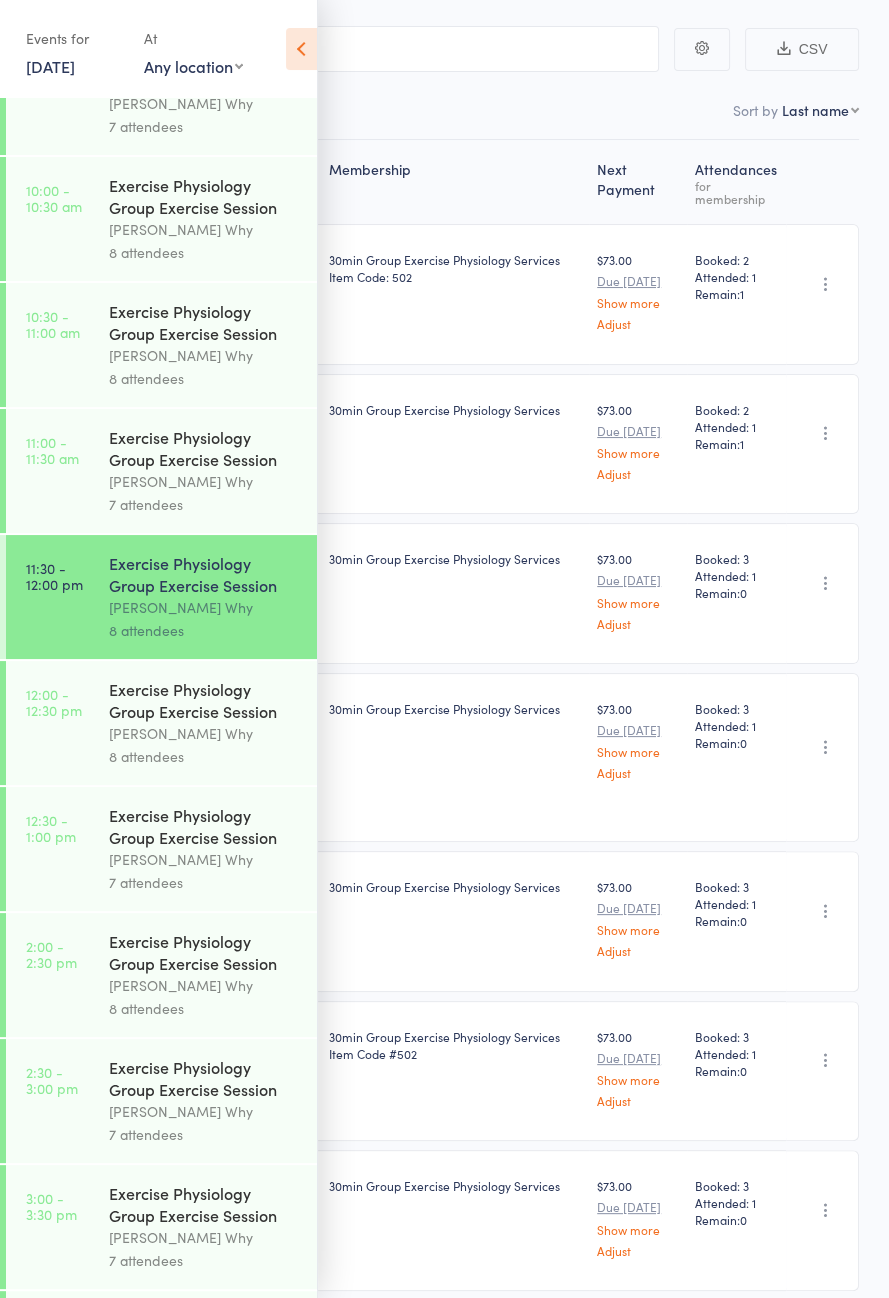scroll, scrollTop: 815, scrollLeft: 0, axis: vertical 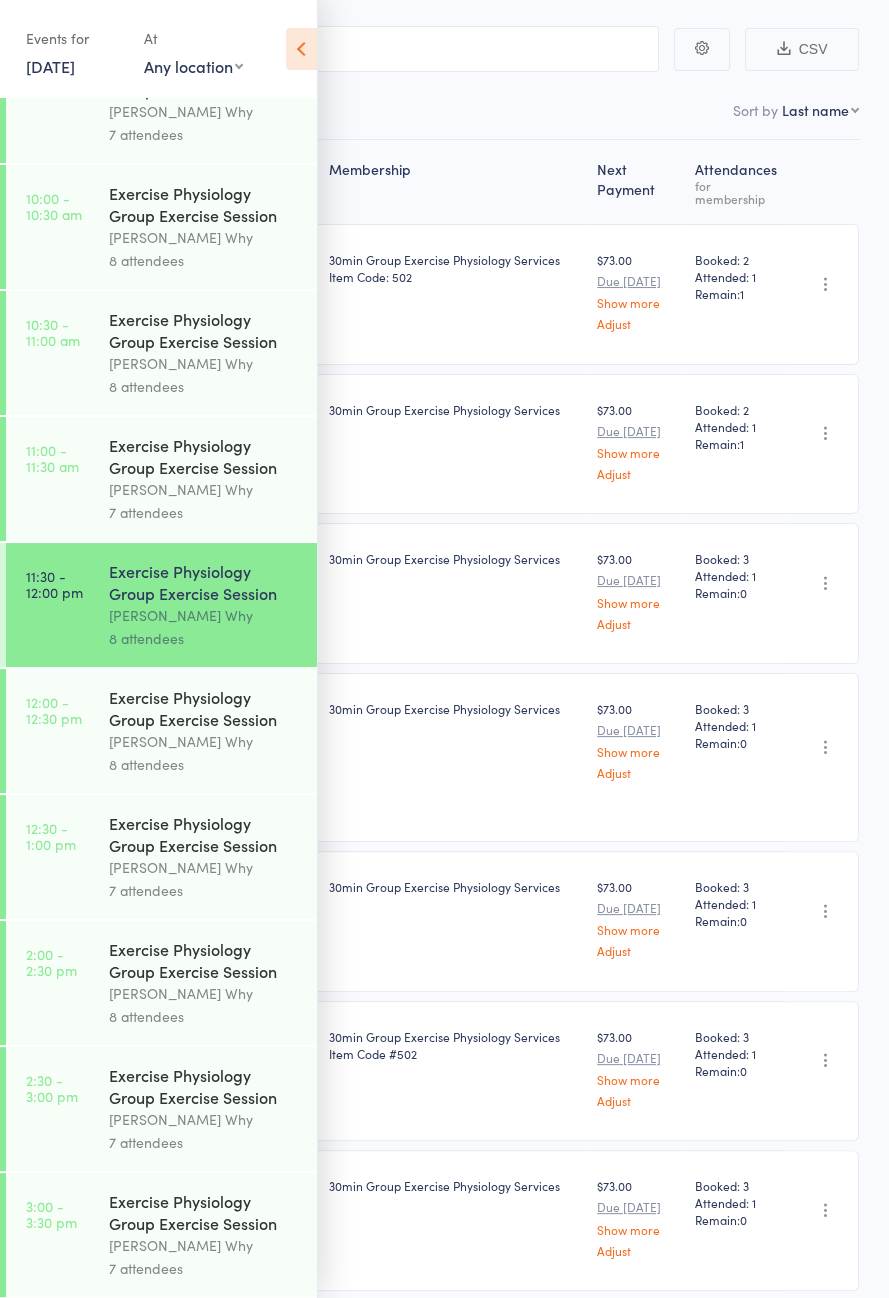 click on "8 attendees" at bounding box center (204, 764) 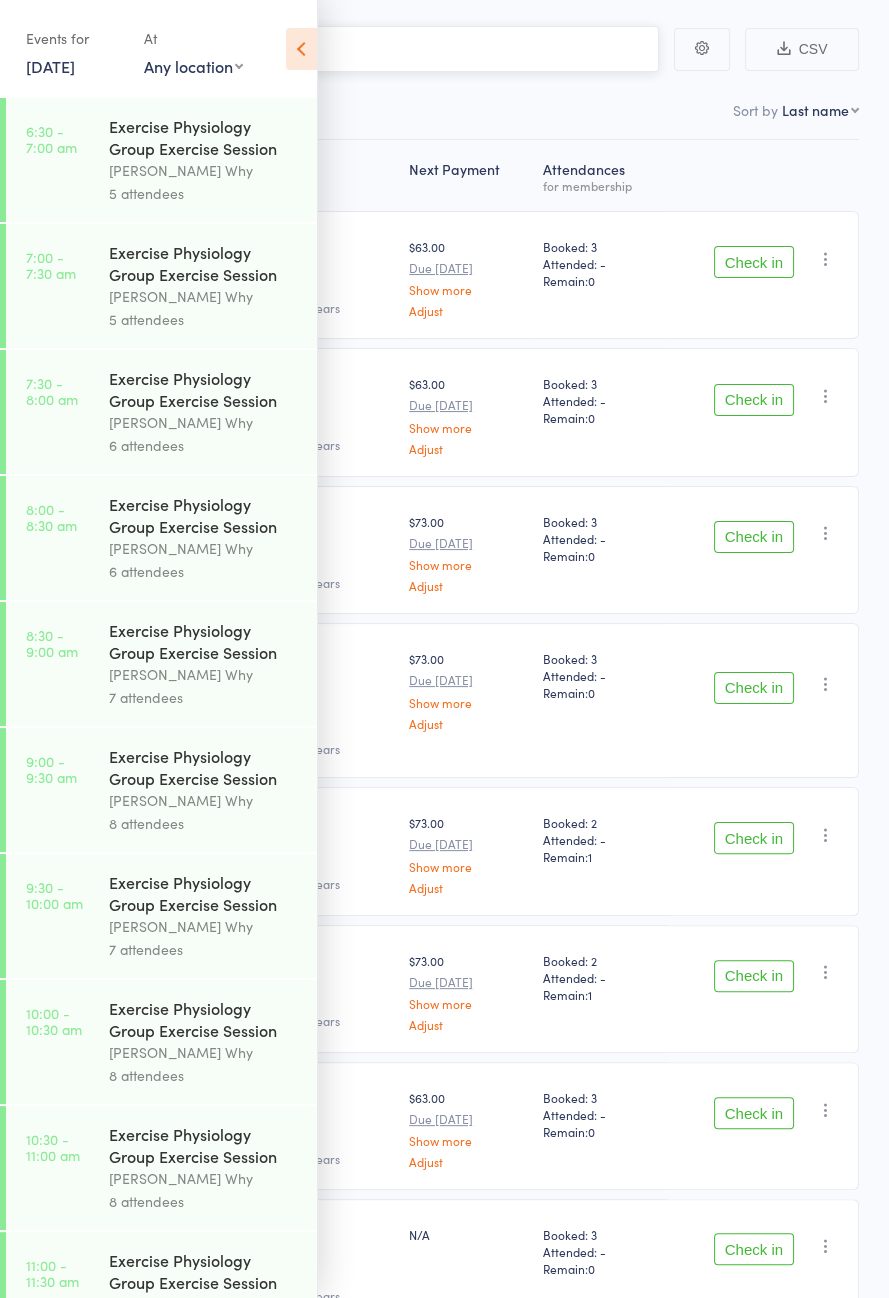 scroll, scrollTop: 0, scrollLeft: 0, axis: both 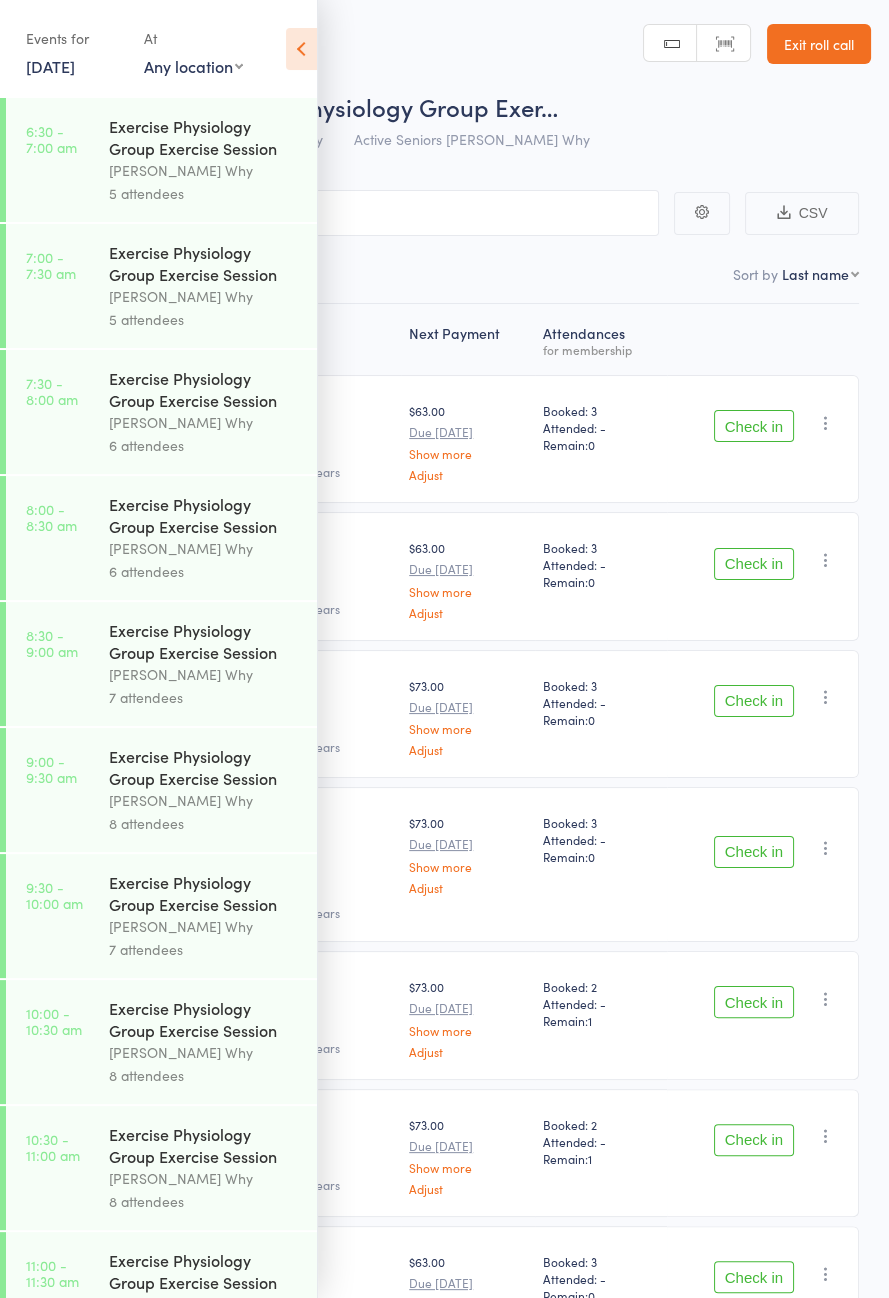 click at bounding box center (301, 49) 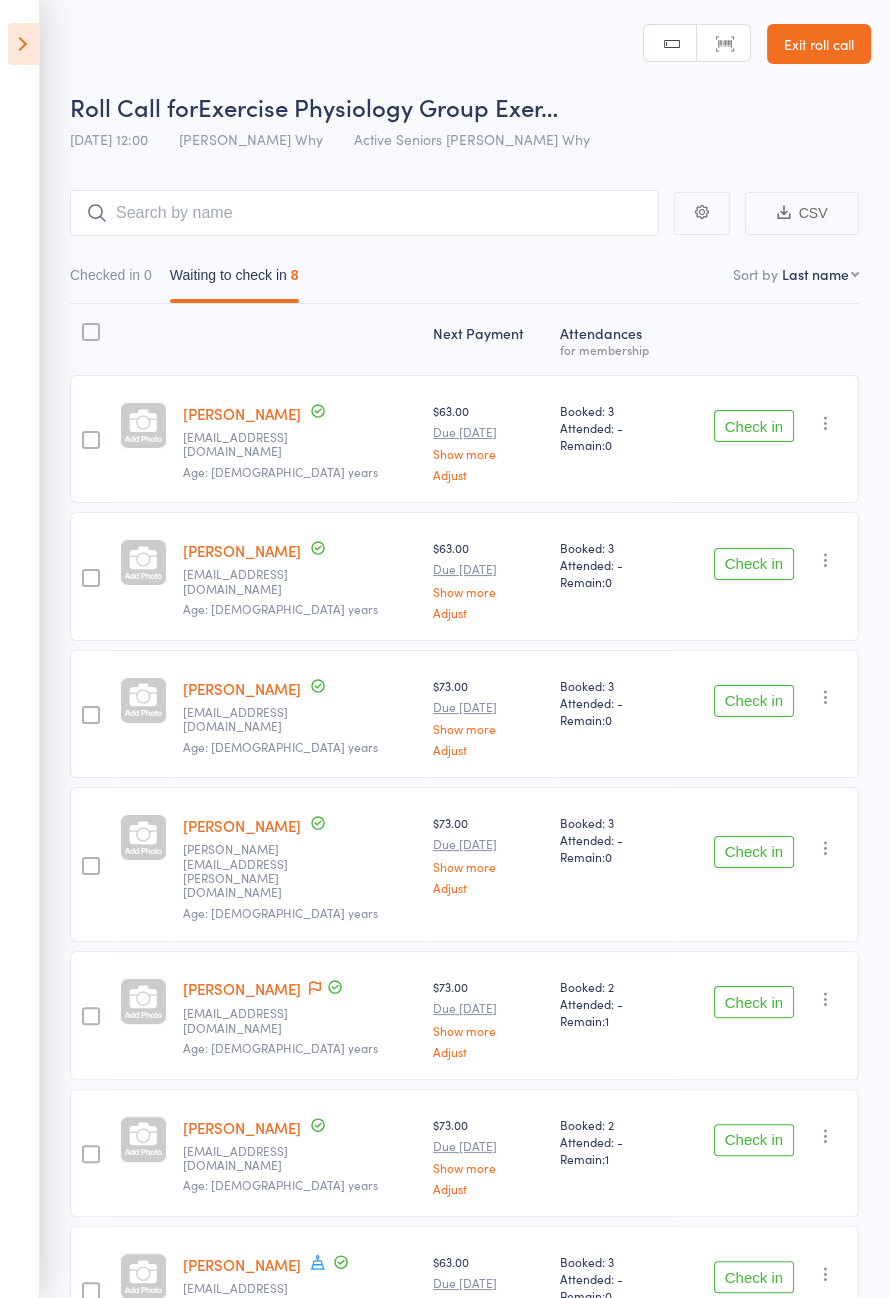 click on "Check in Check in Send message Add Note Add Task Add Flag Remove [PERSON_NAME] absent" at bounding box center (768, 439) 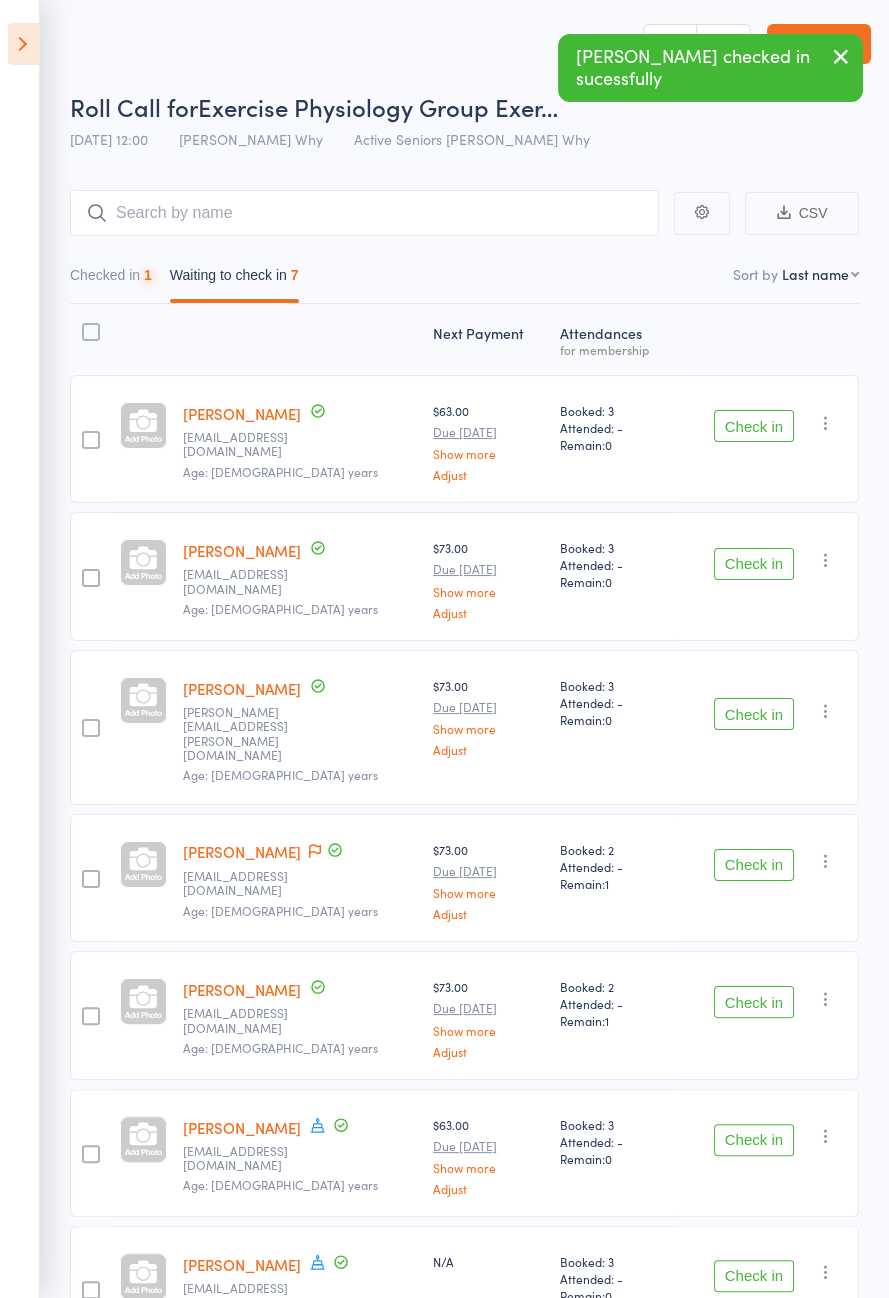 click on "Check in" at bounding box center [754, 426] 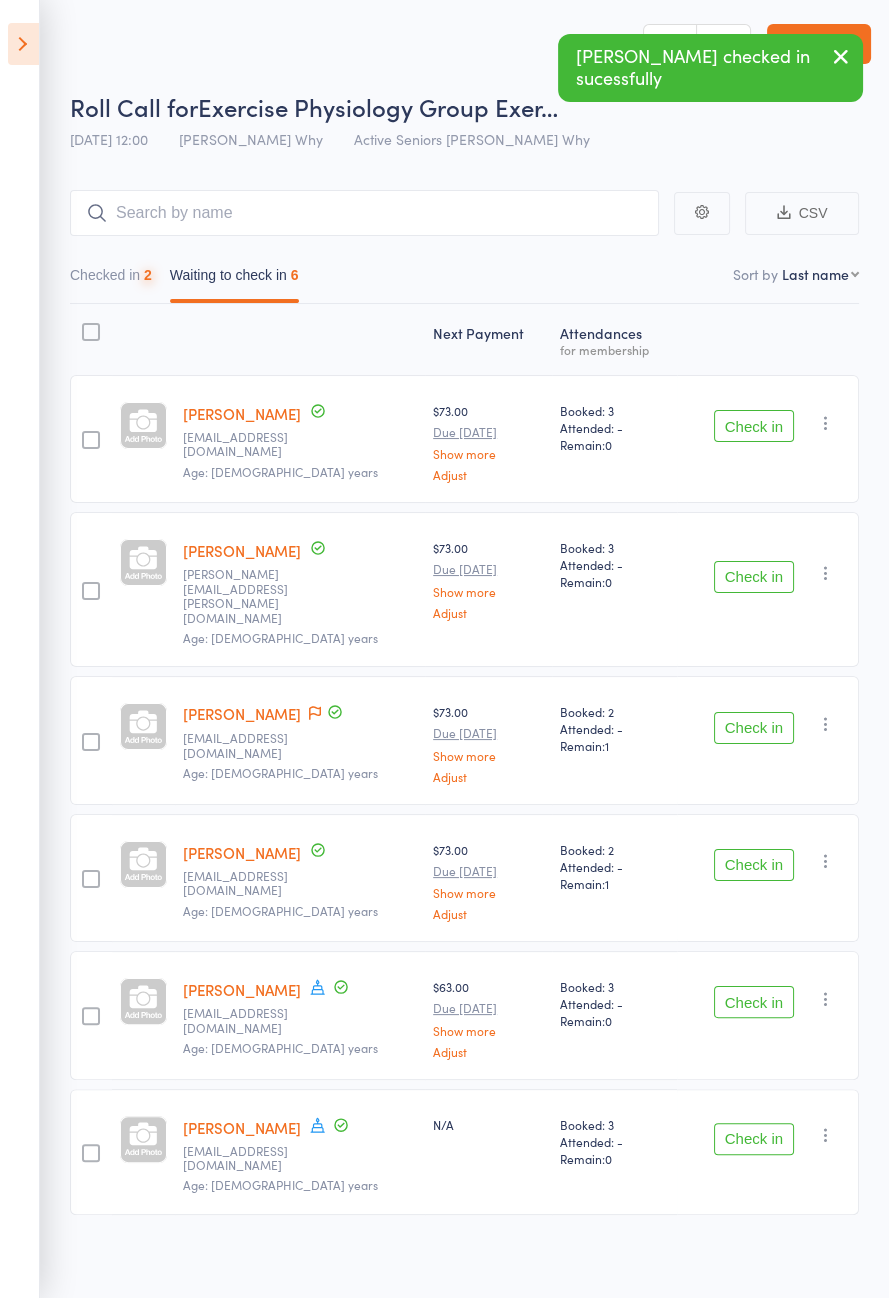 click on "Check in" at bounding box center [754, 426] 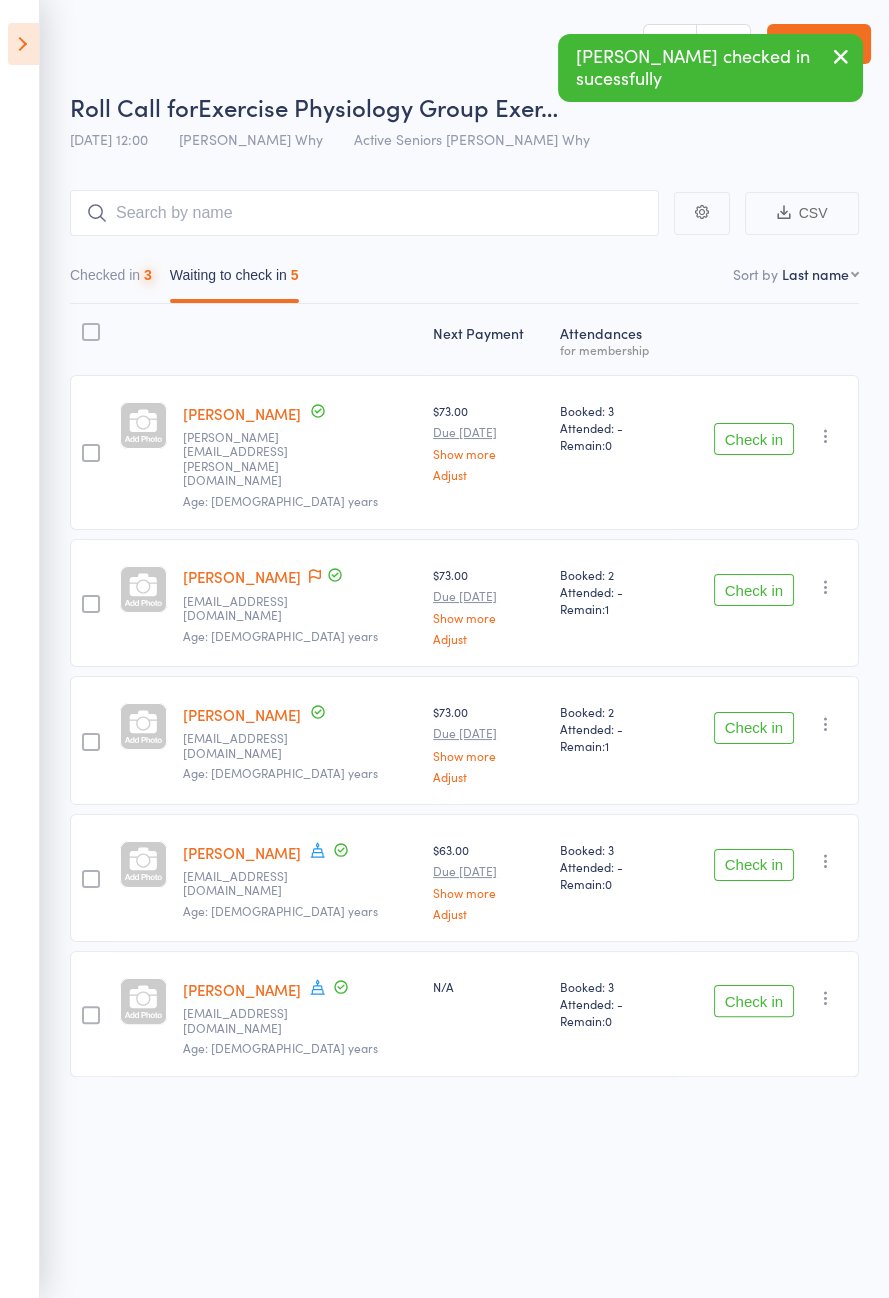 click on "Check in" at bounding box center [754, 439] 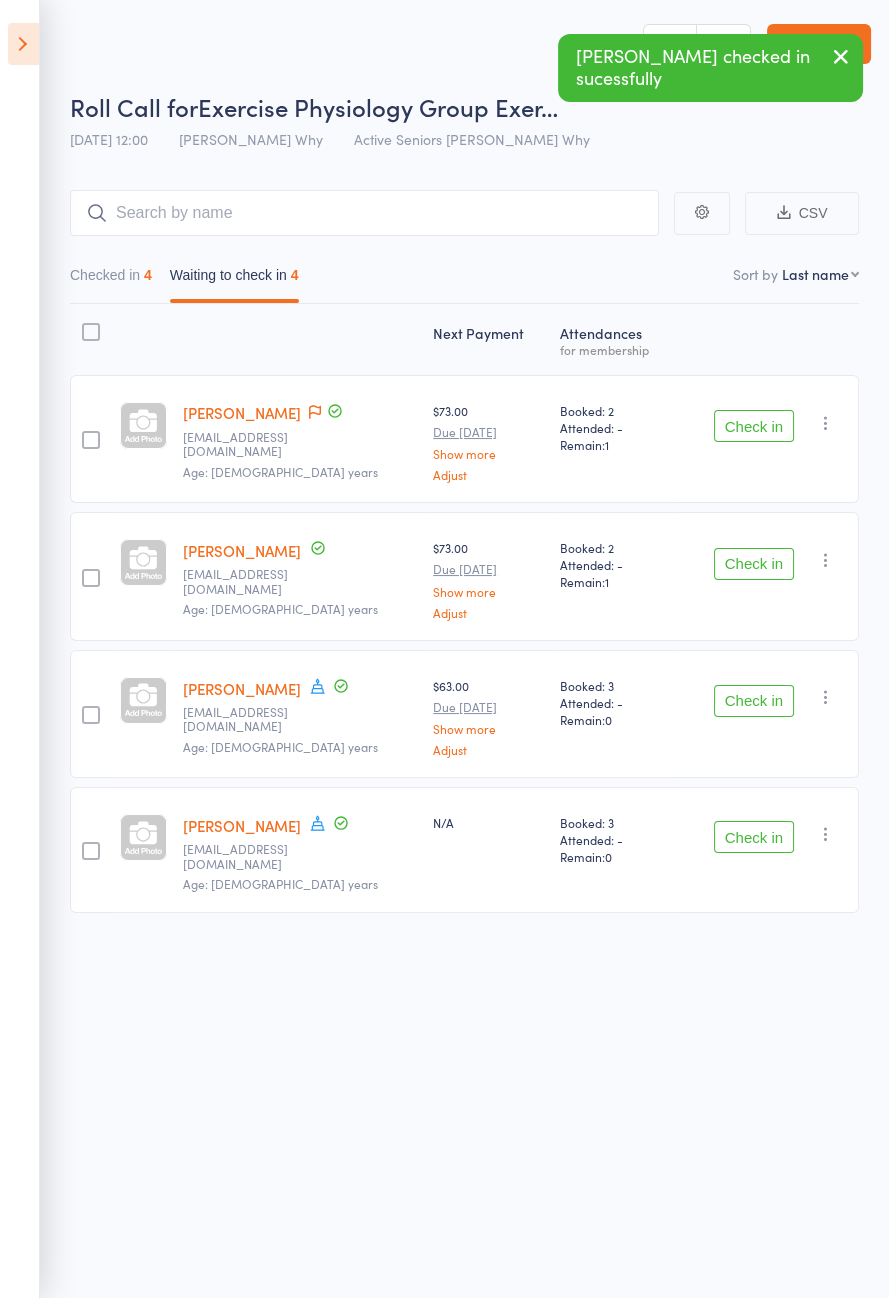 click at bounding box center [315, 413] 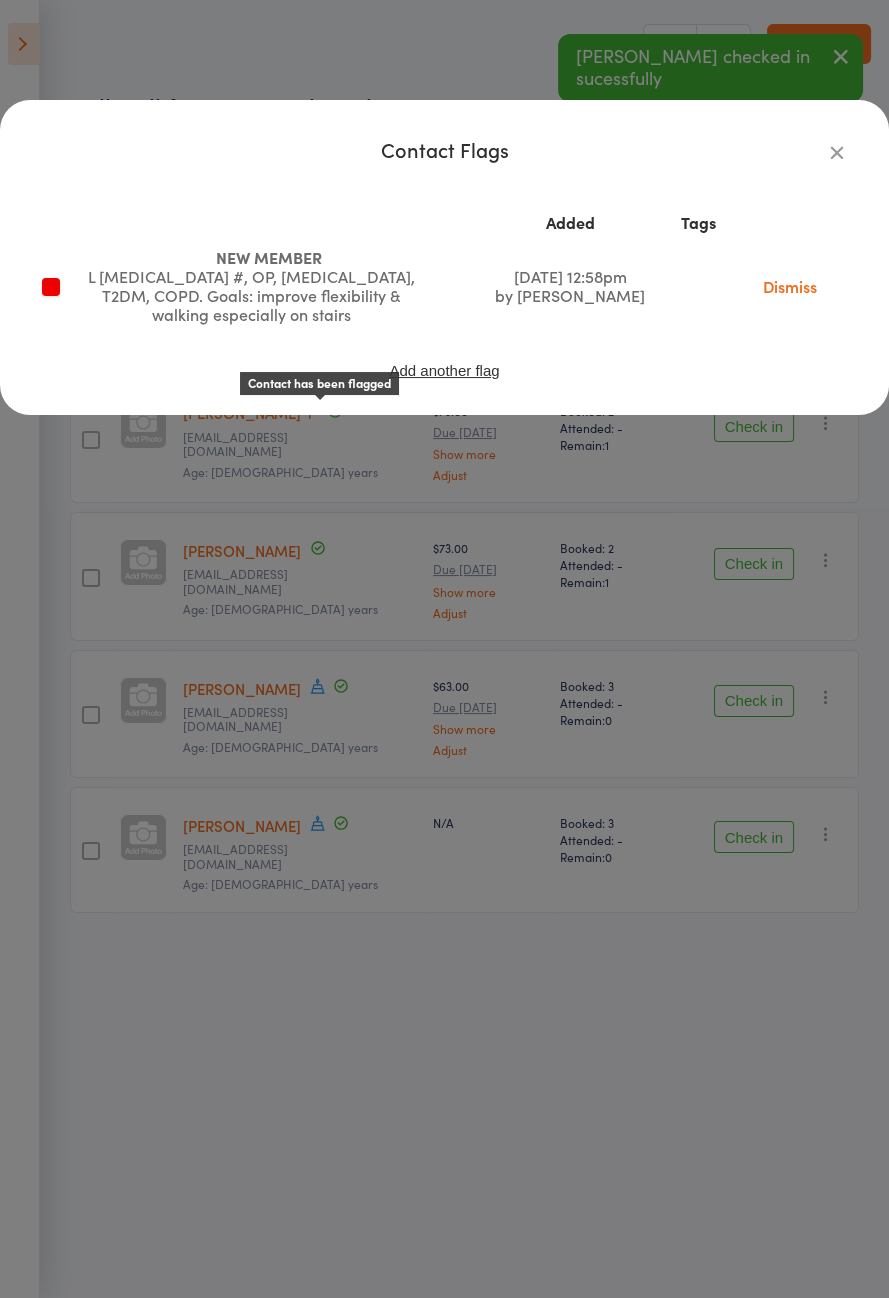 click at bounding box center (837, 152) 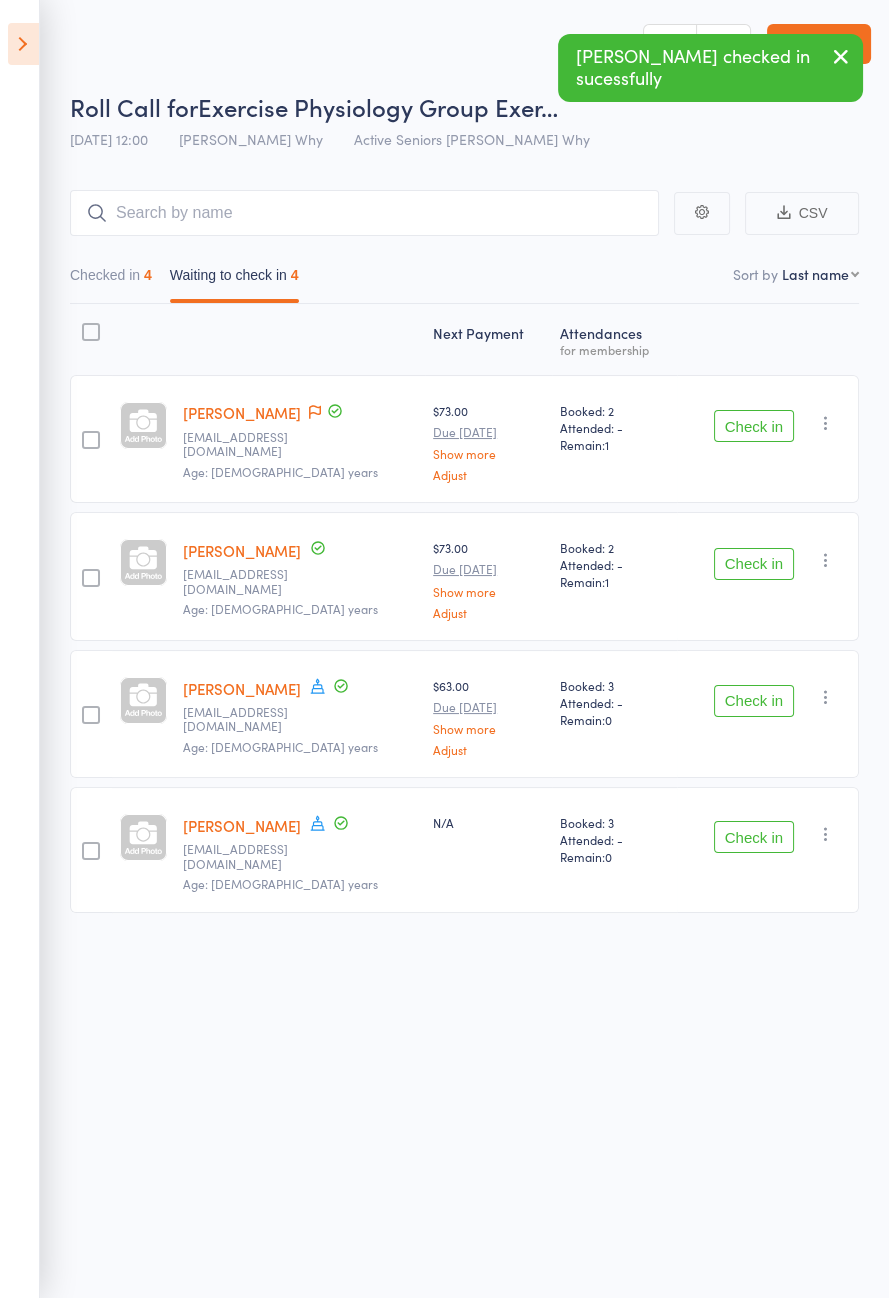 click on "Check in Check in Send message Add Note Add Task Add Flag Remove [PERSON_NAME] absent" at bounding box center [768, 439] 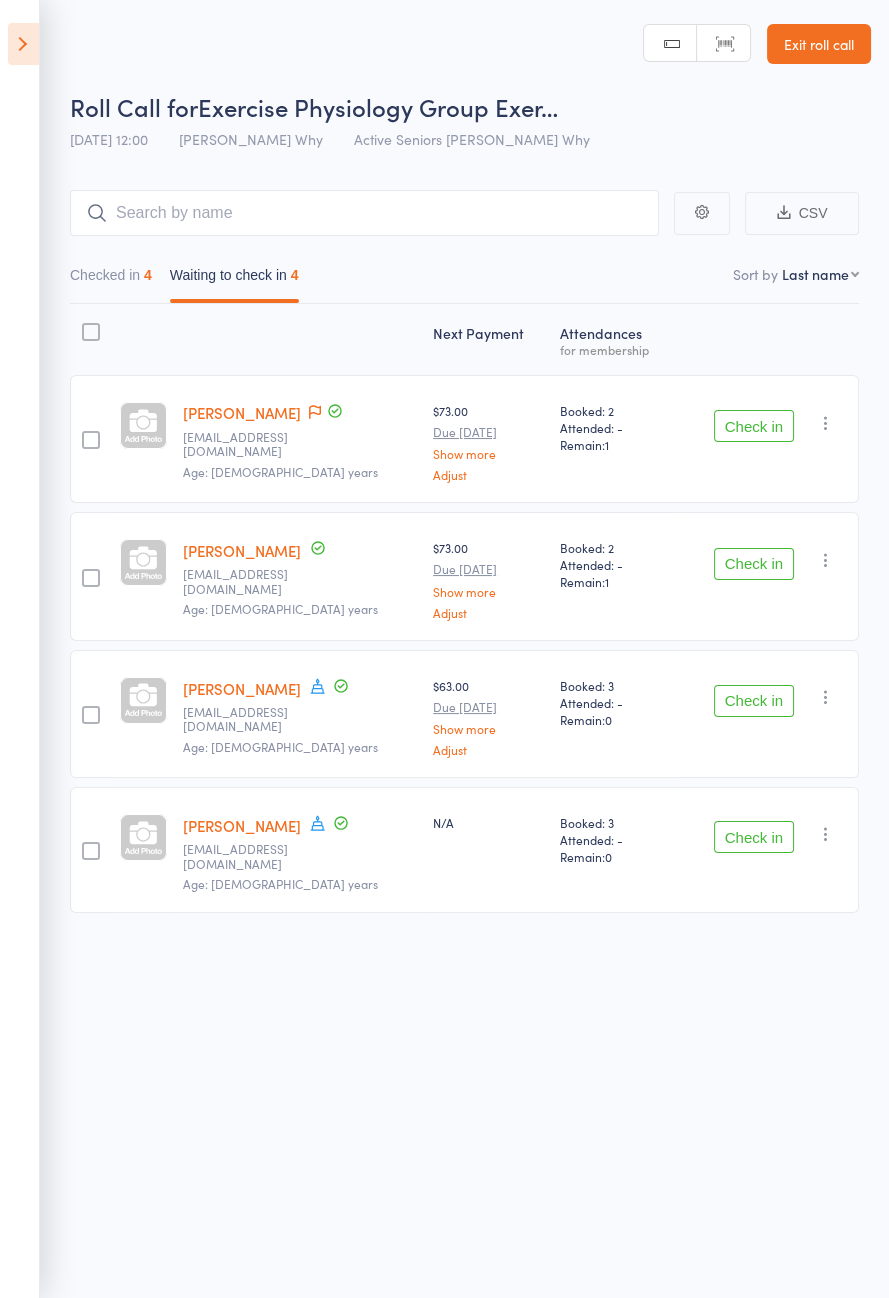 click on "Check in" at bounding box center (754, 426) 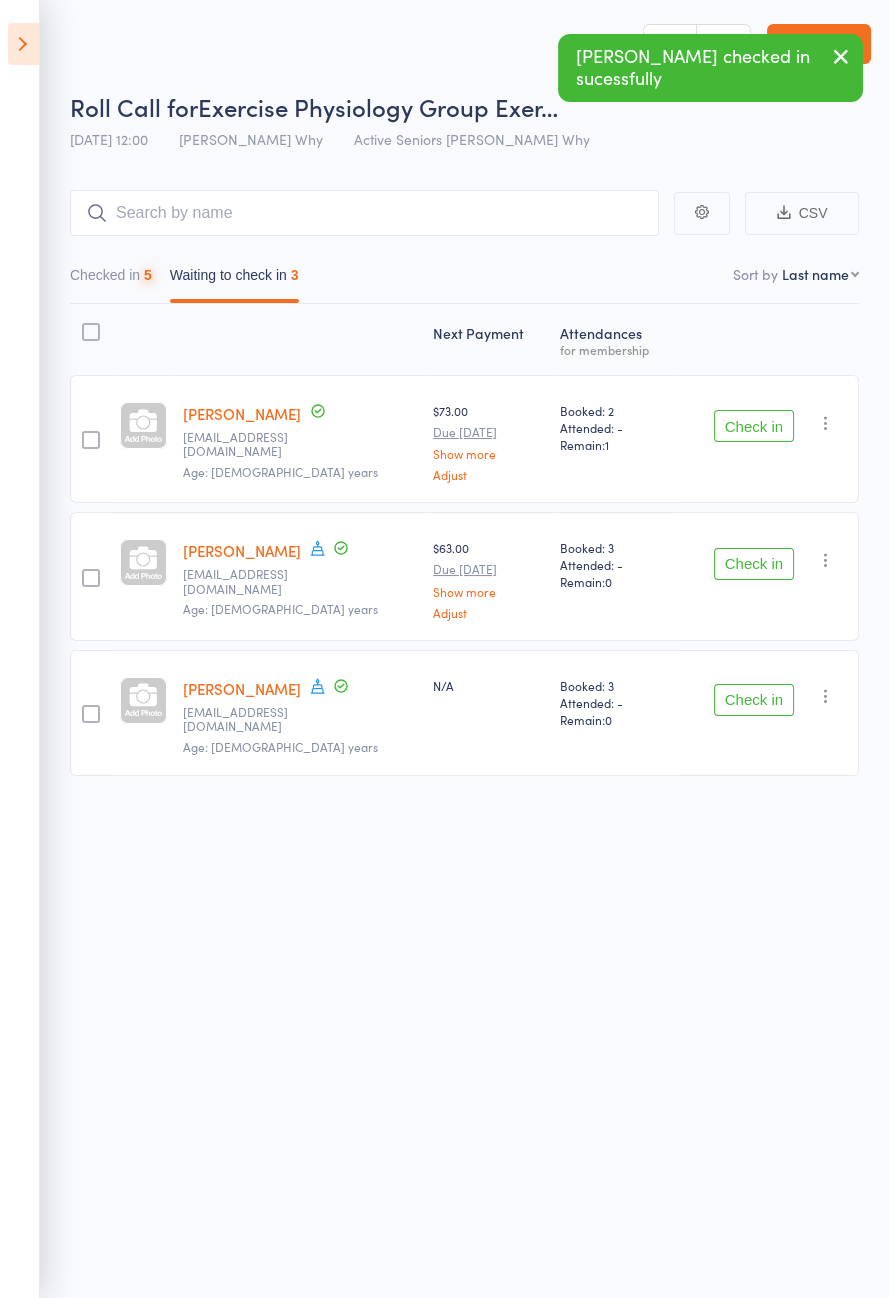 click on "Check in" at bounding box center (754, 426) 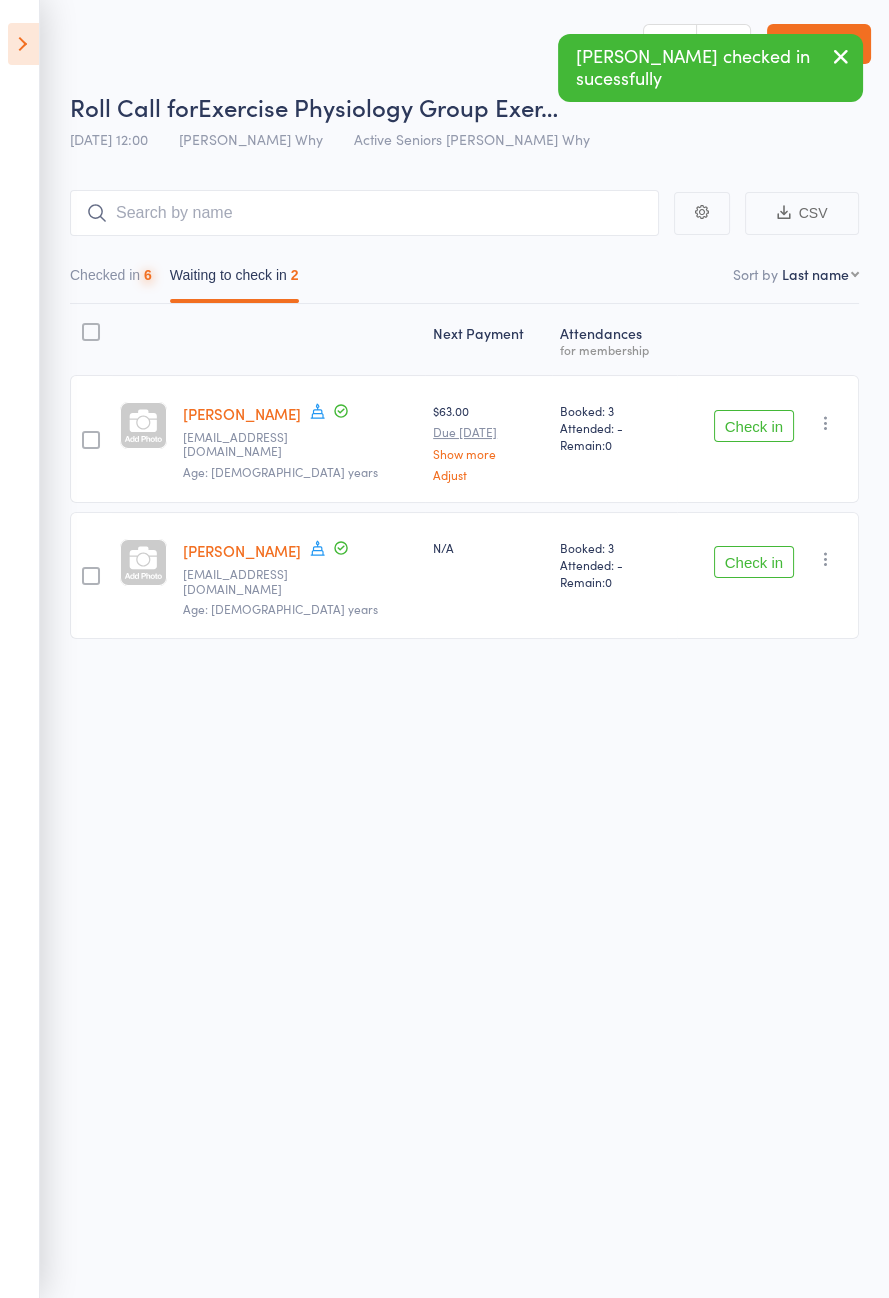 click at bounding box center (318, 413) 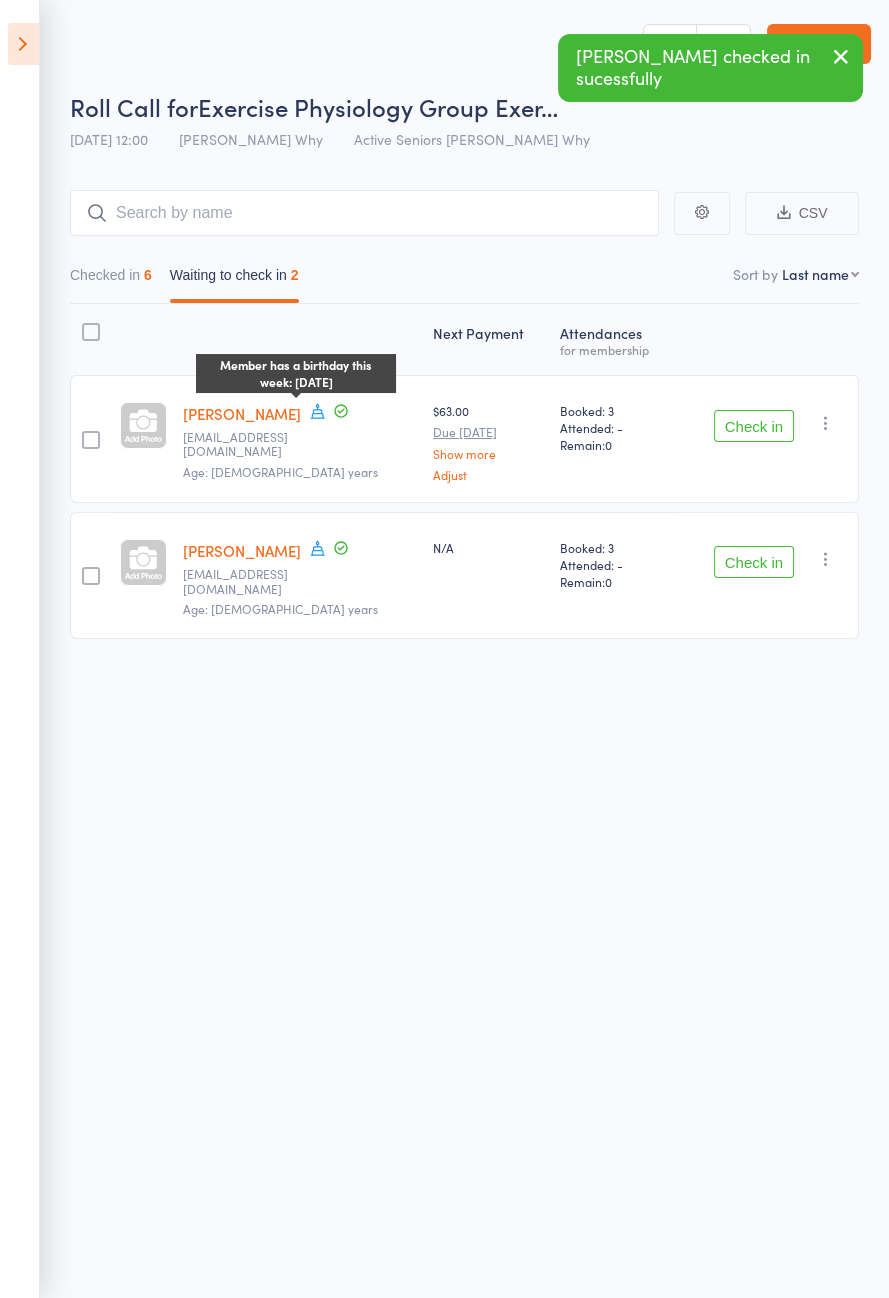 click 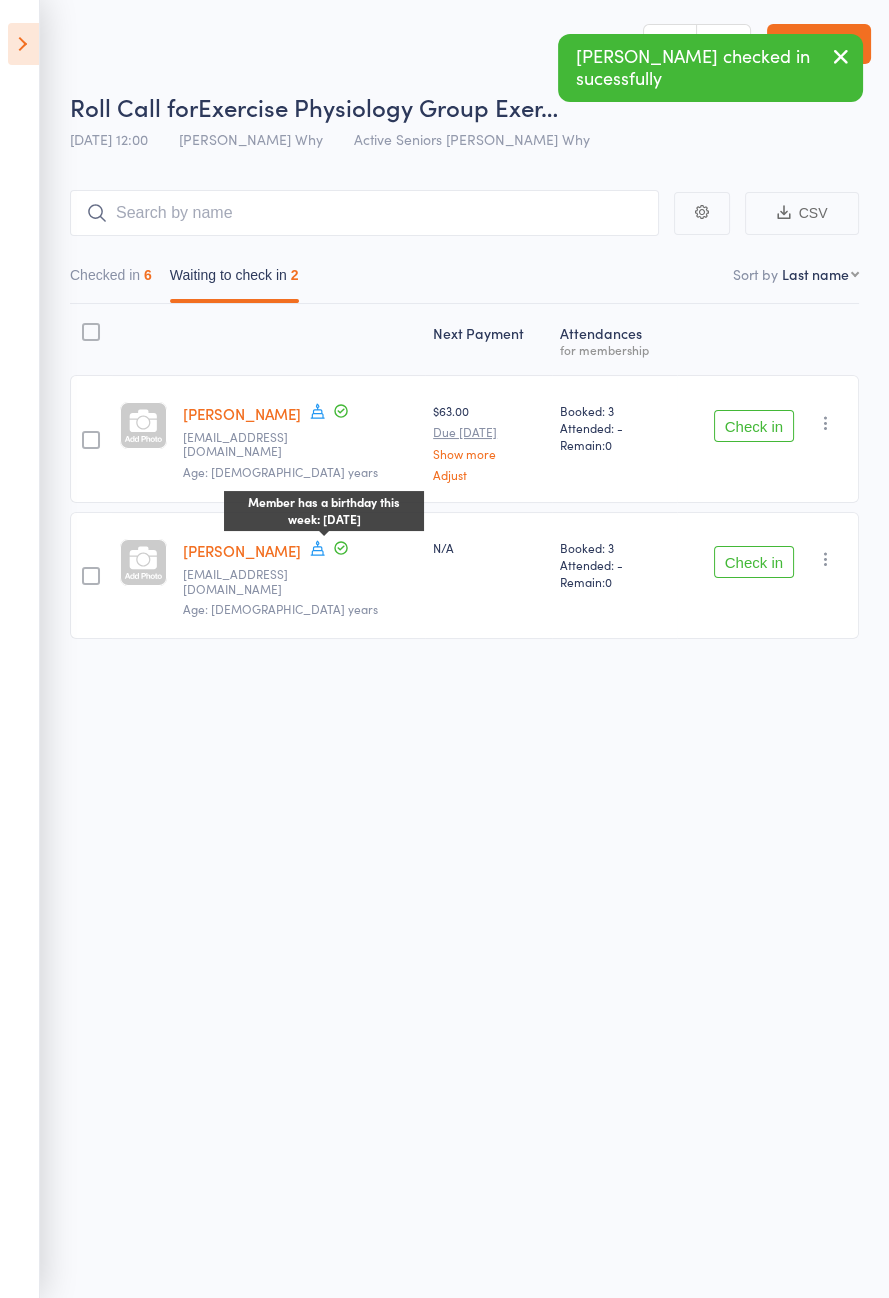 click on "Check in" at bounding box center (754, 426) 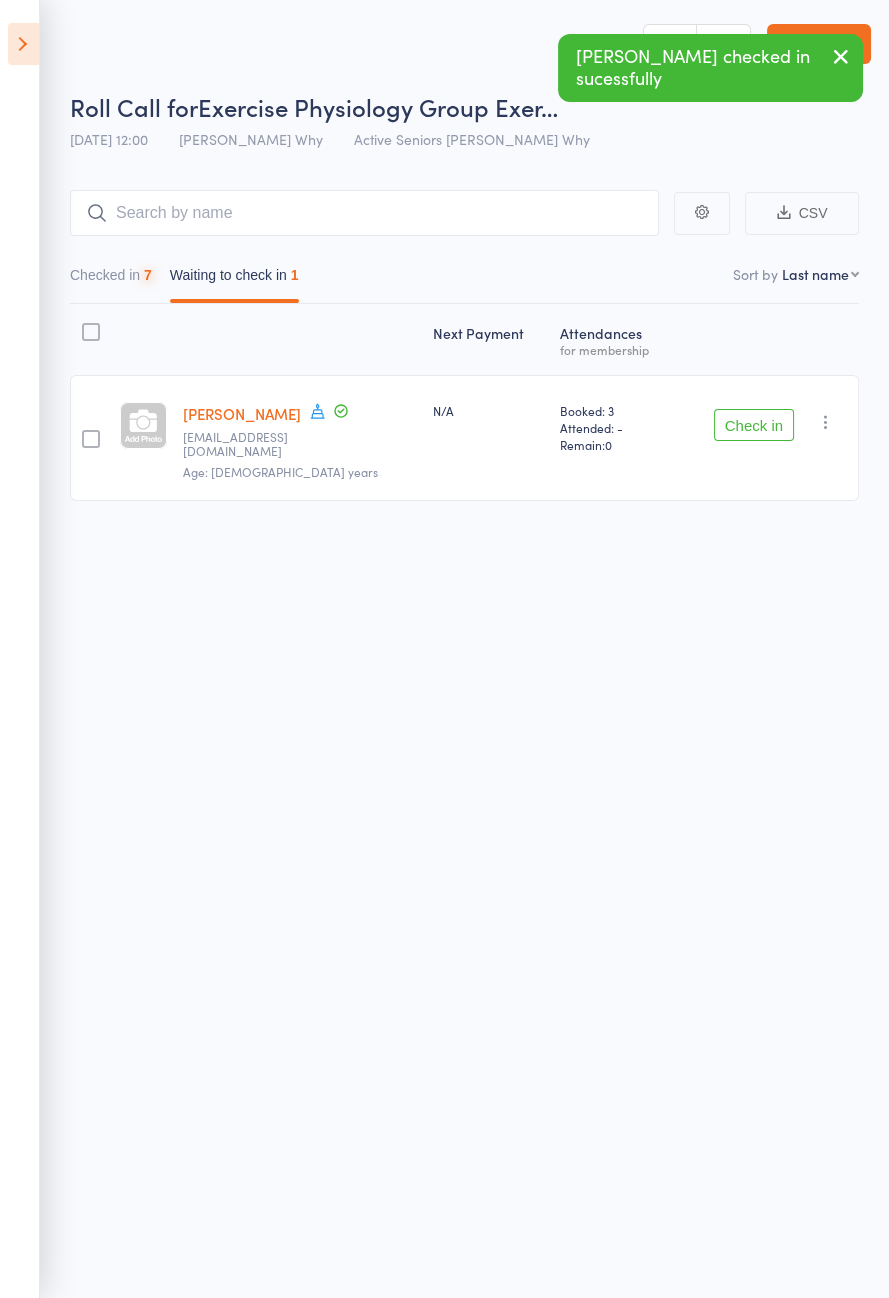 click on "Check in" at bounding box center (754, 425) 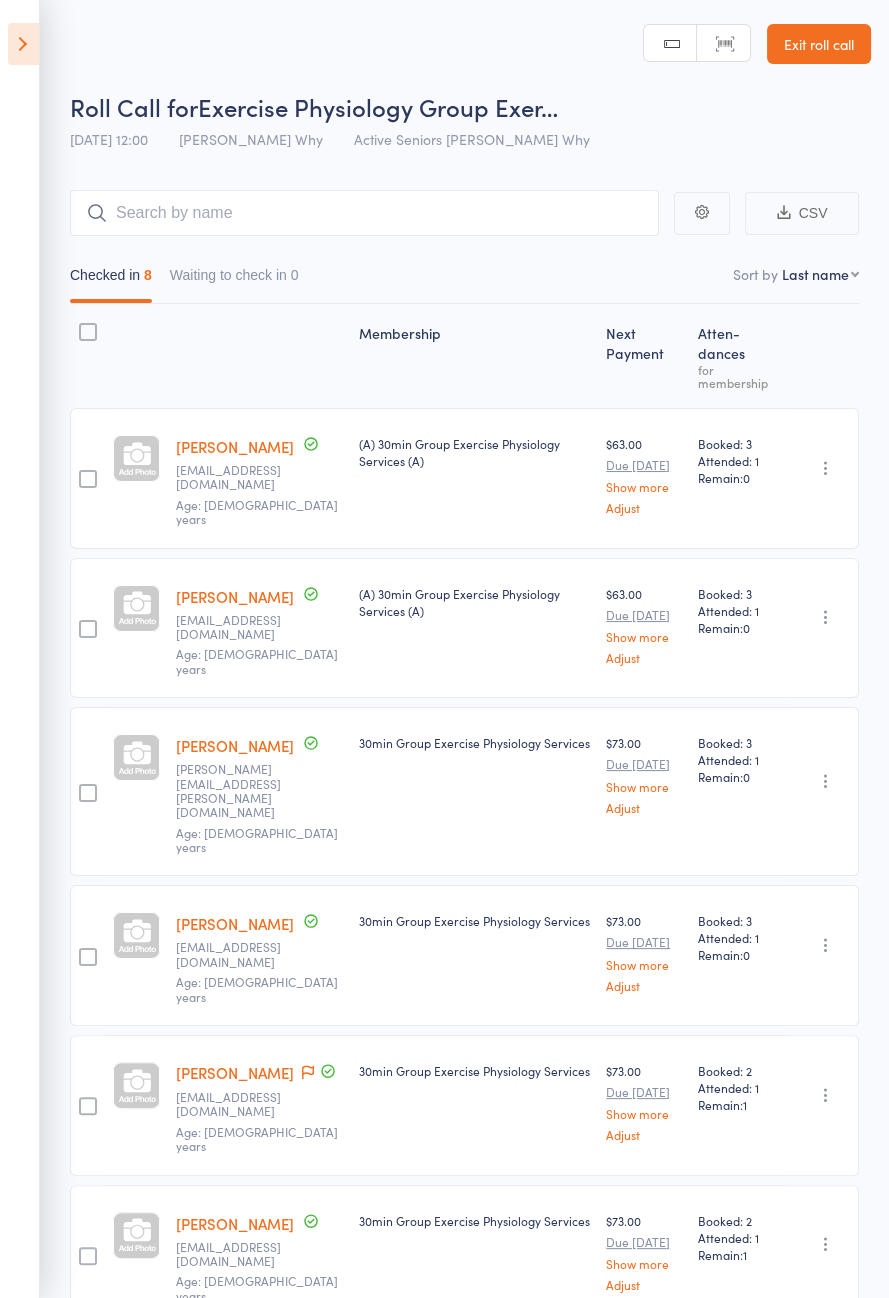 click at bounding box center [23, 44] 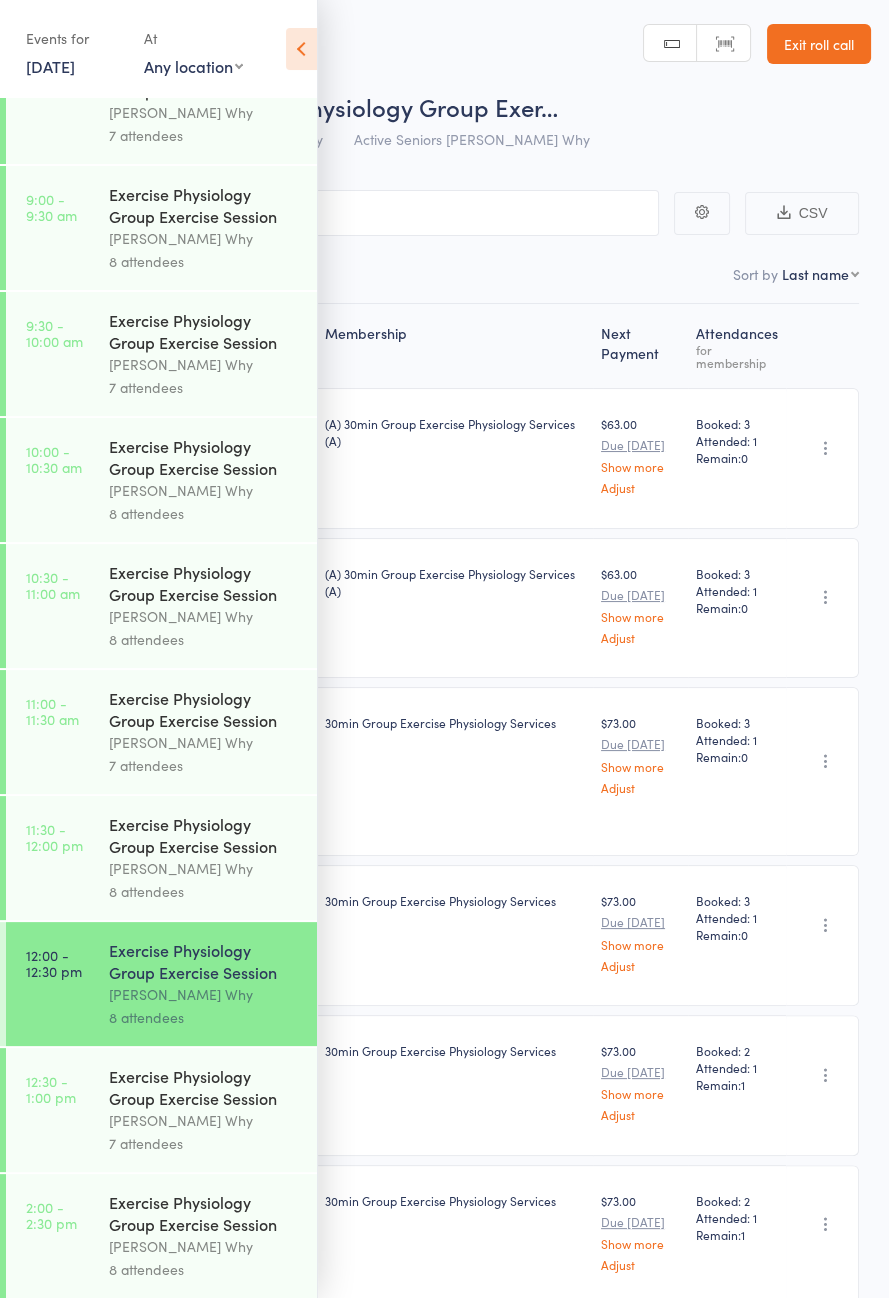 scroll, scrollTop: 1044, scrollLeft: 0, axis: vertical 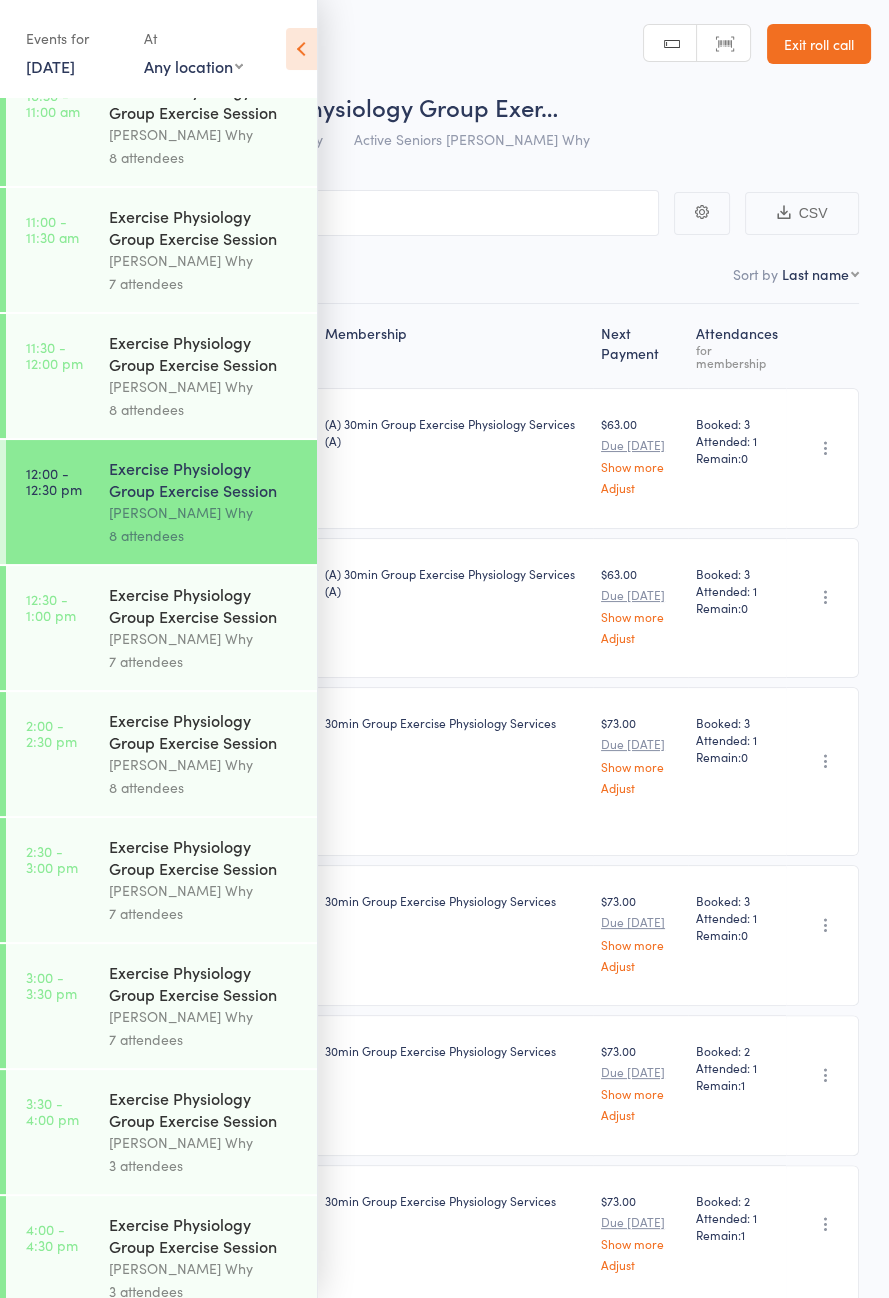 click on "[PERSON_NAME] Why" at bounding box center [204, 638] 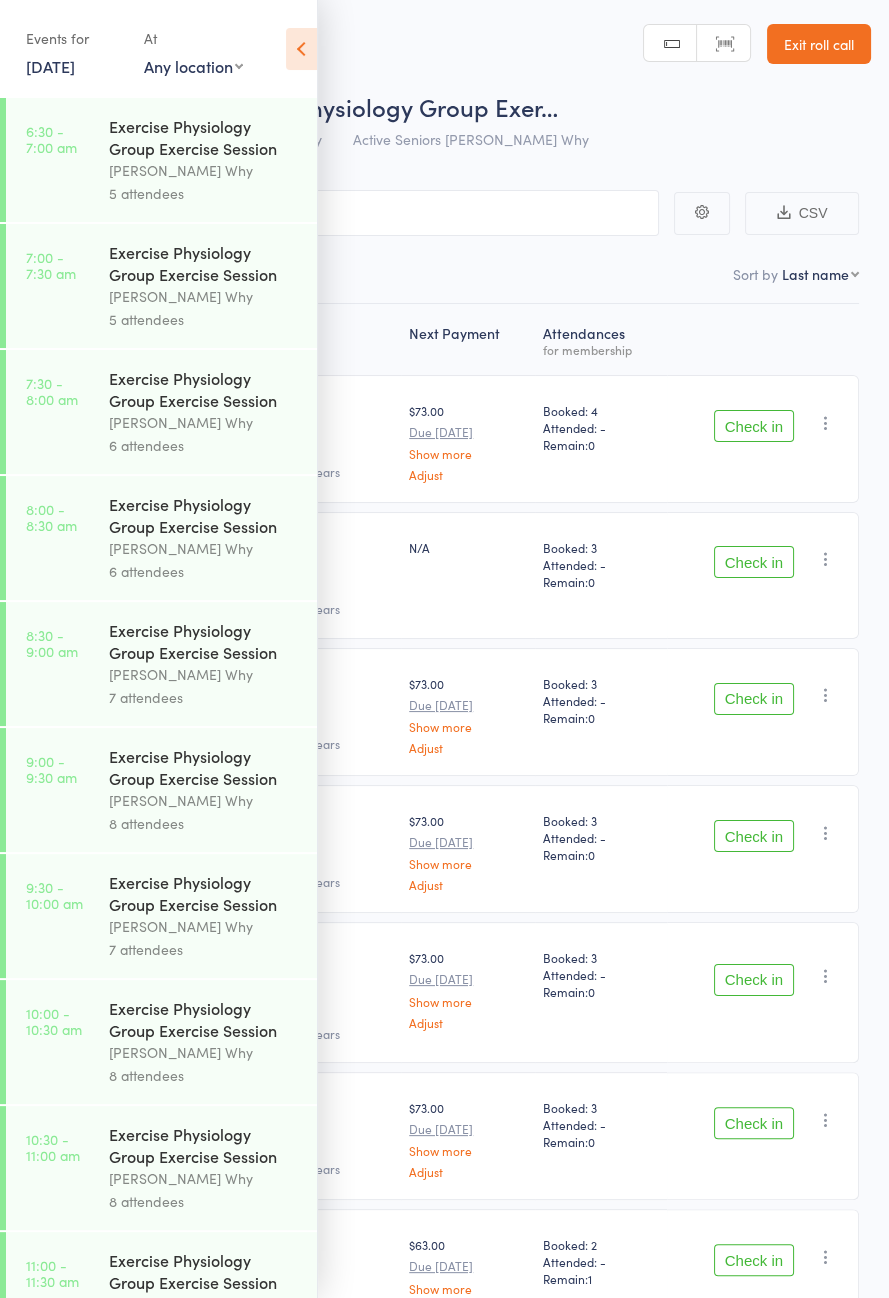click at bounding box center (301, 49) 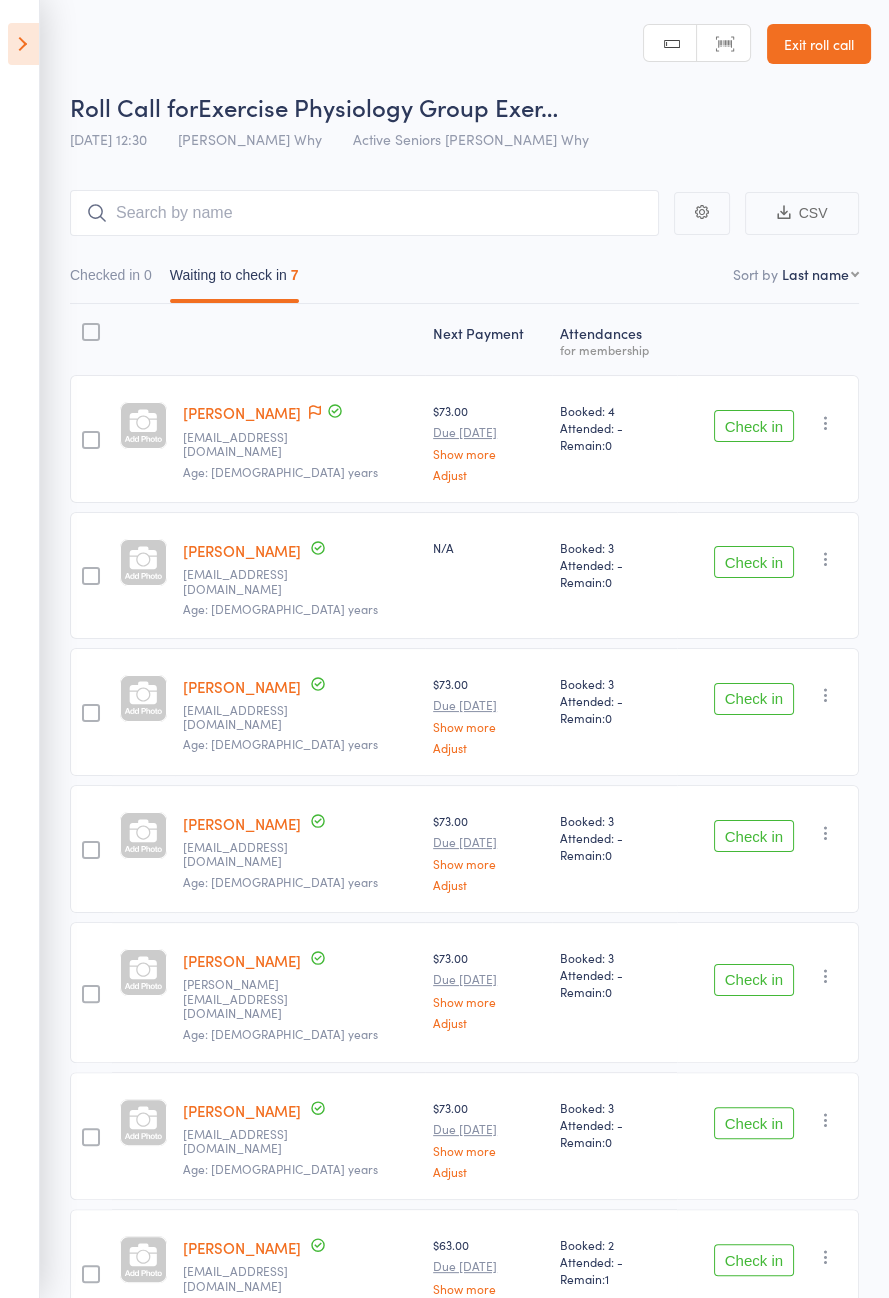 click 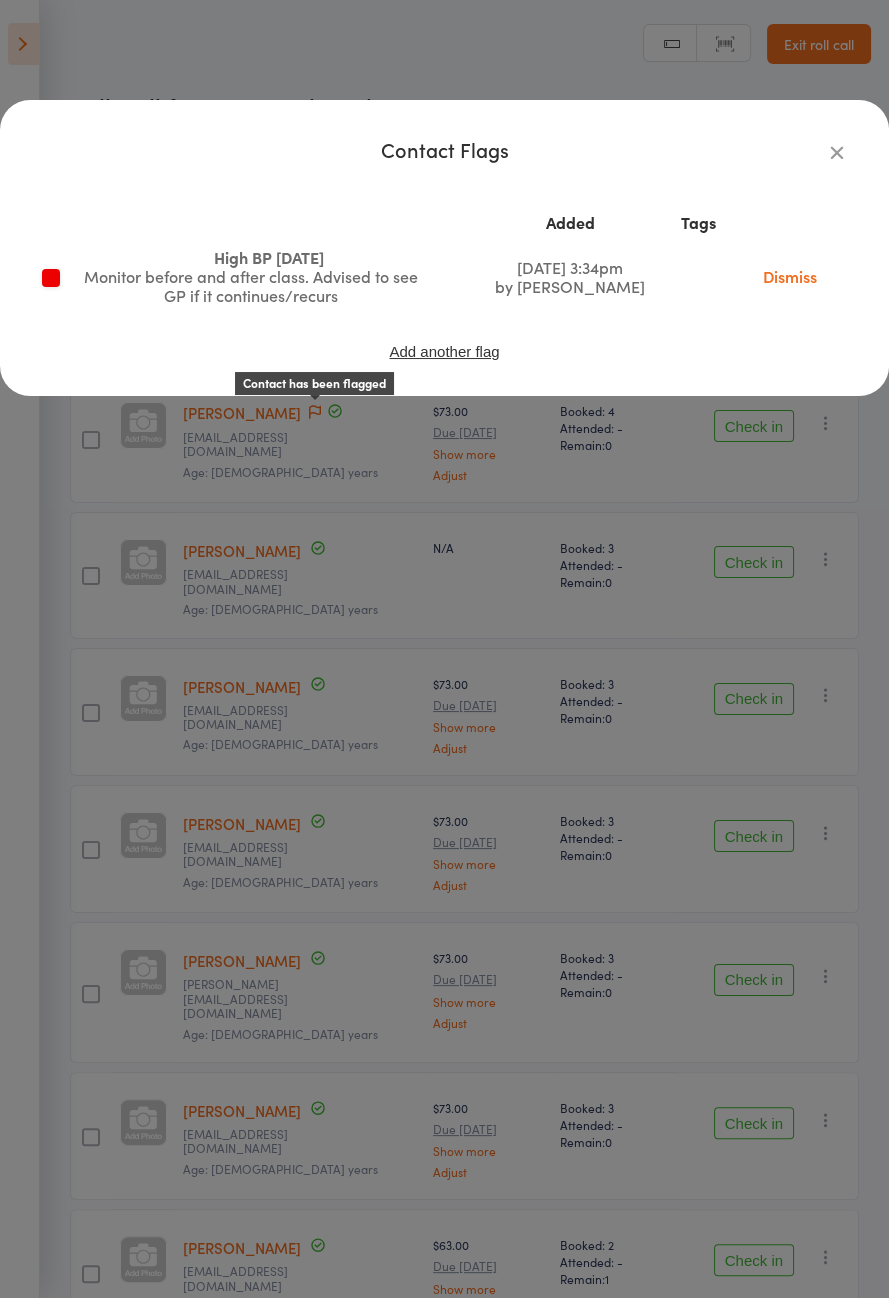 click at bounding box center (837, 152) 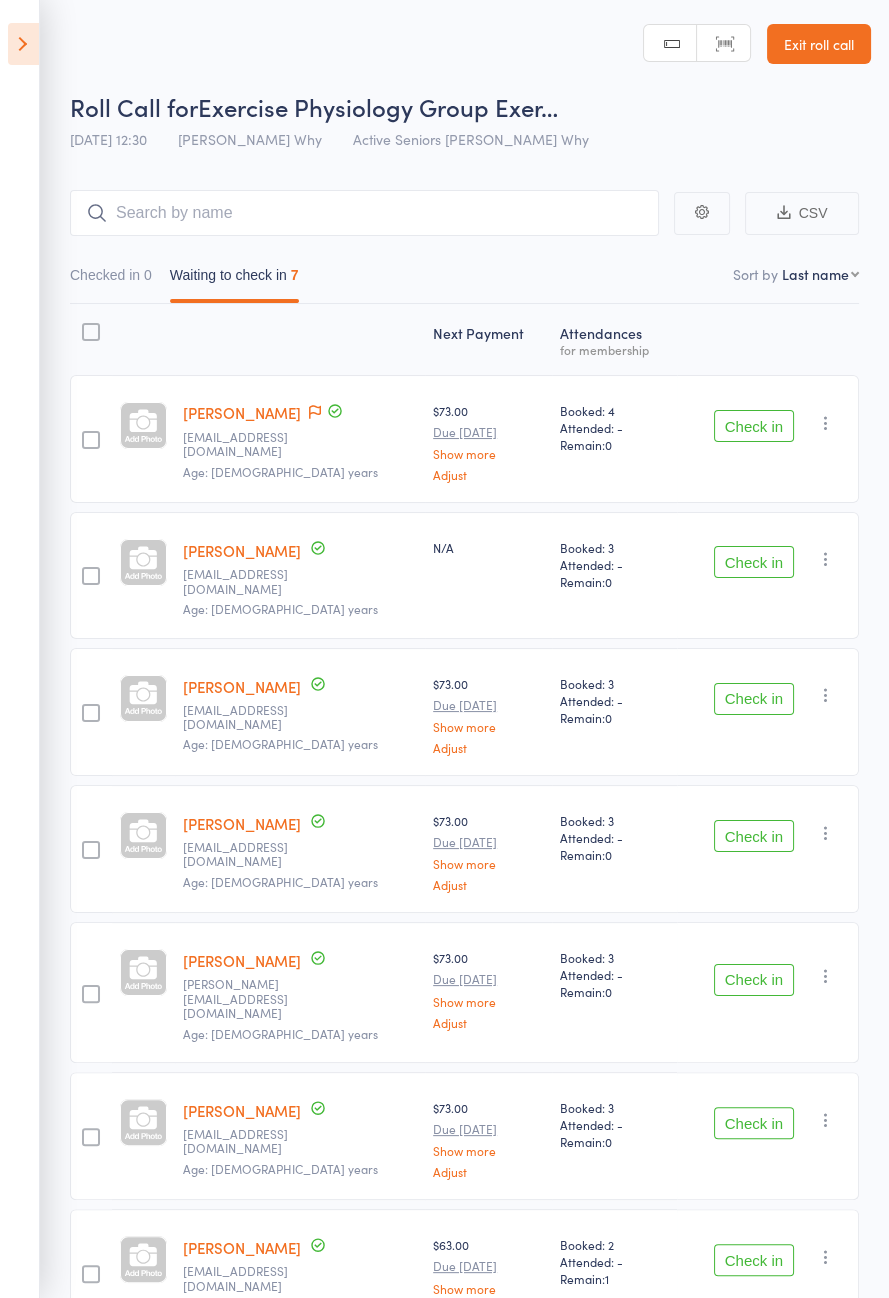 click on "Check in" at bounding box center (754, 836) 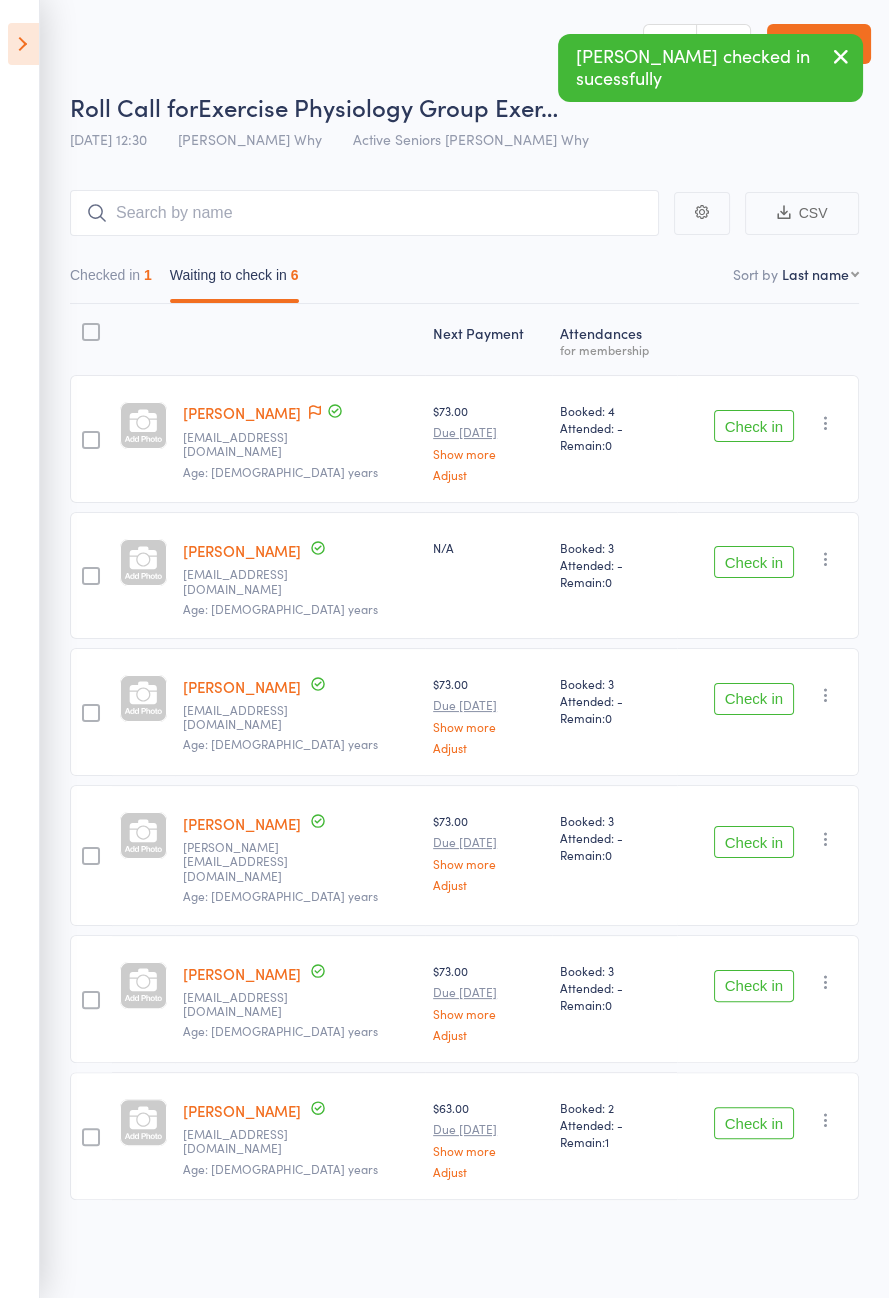 click on "Check in" at bounding box center (754, 699) 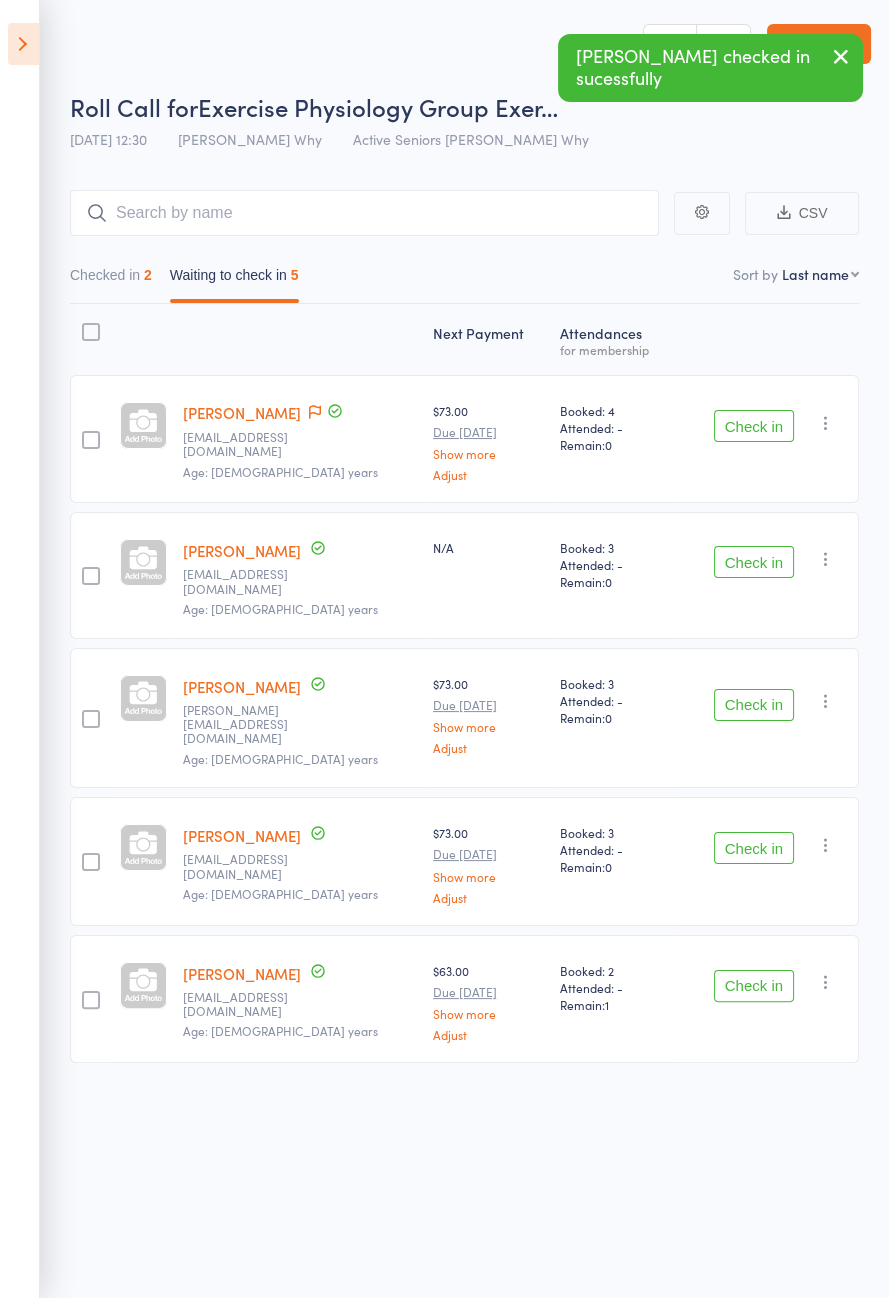 click on "Check in" at bounding box center (754, 426) 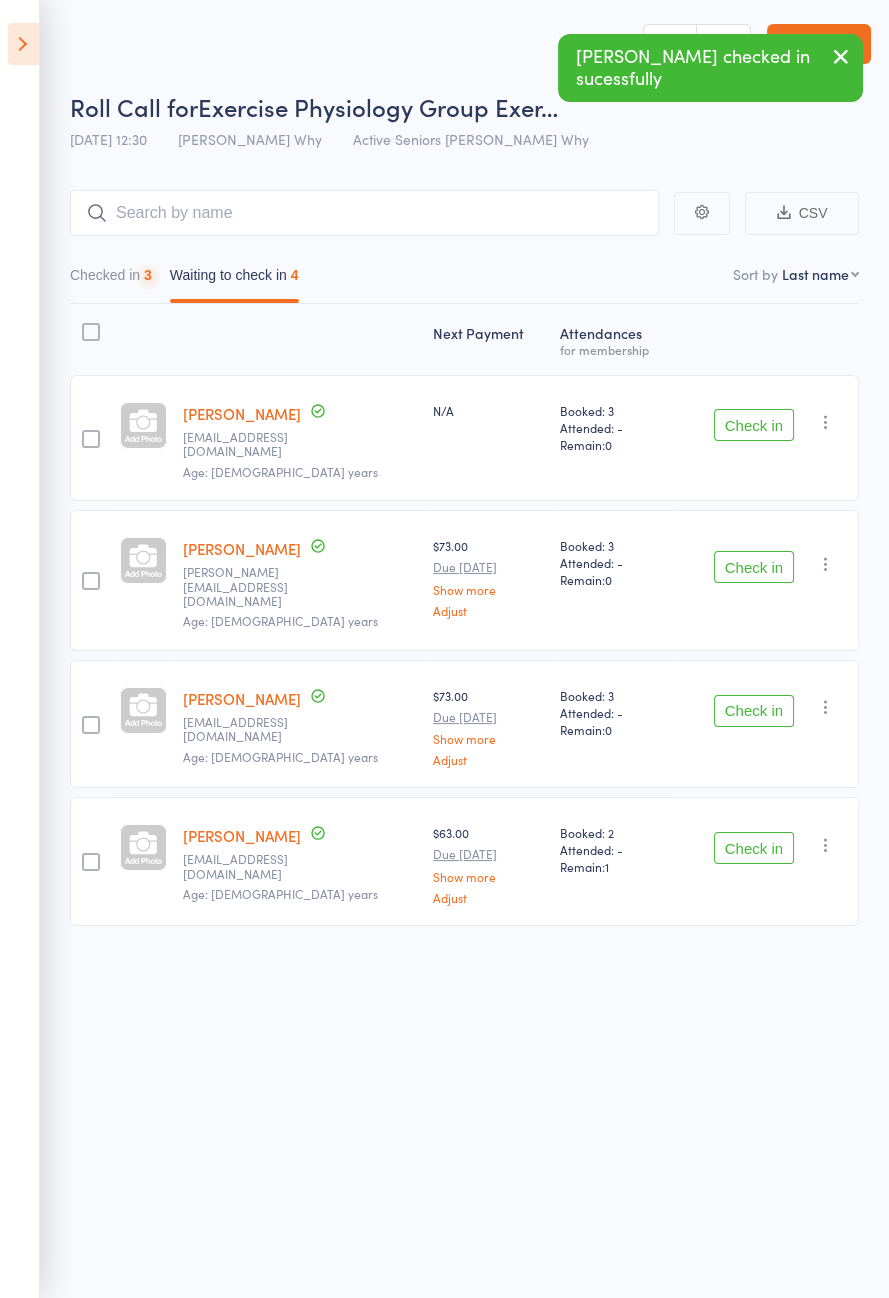 click on "Check in" at bounding box center (754, 567) 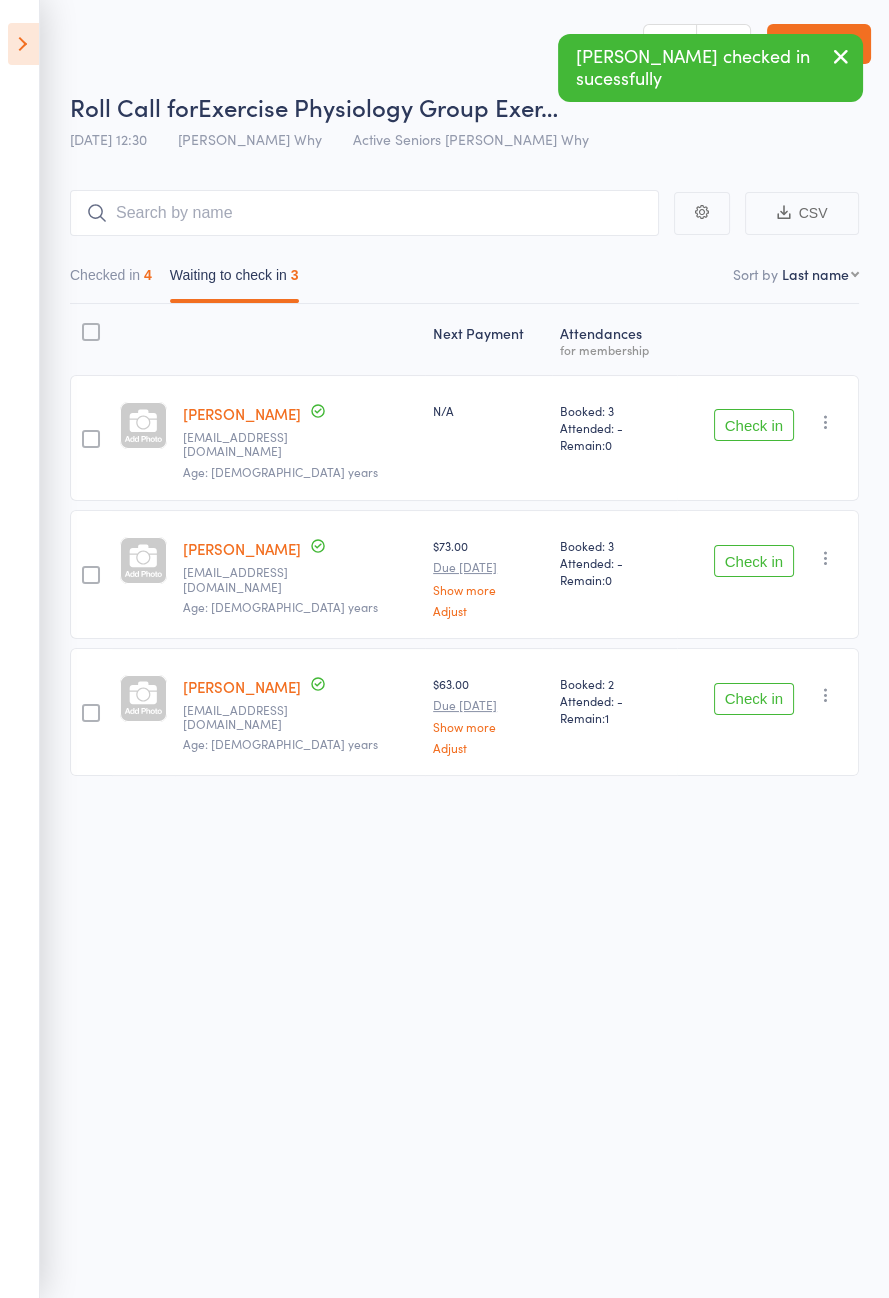 click on "Check in" at bounding box center [754, 561] 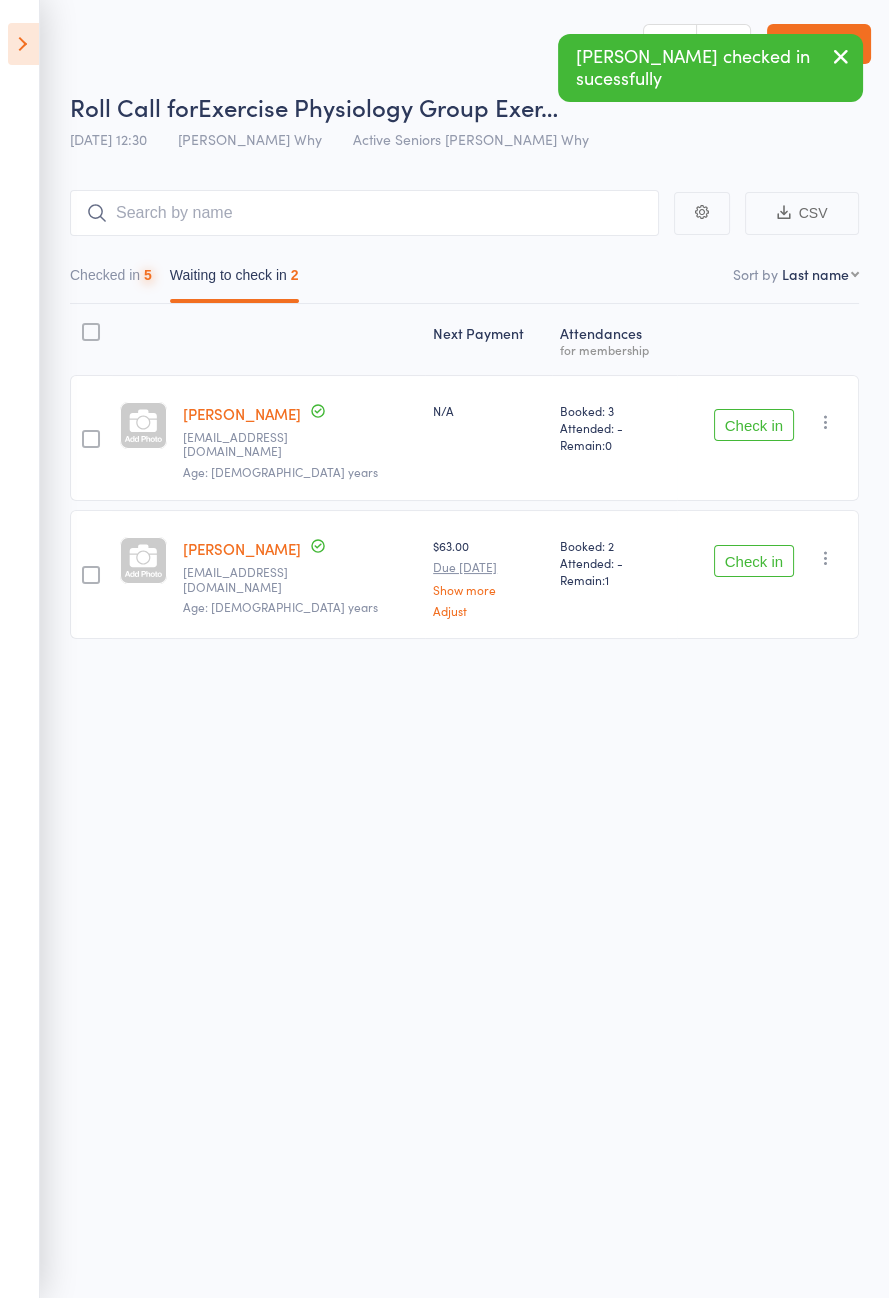 click on "Check in" at bounding box center (754, 561) 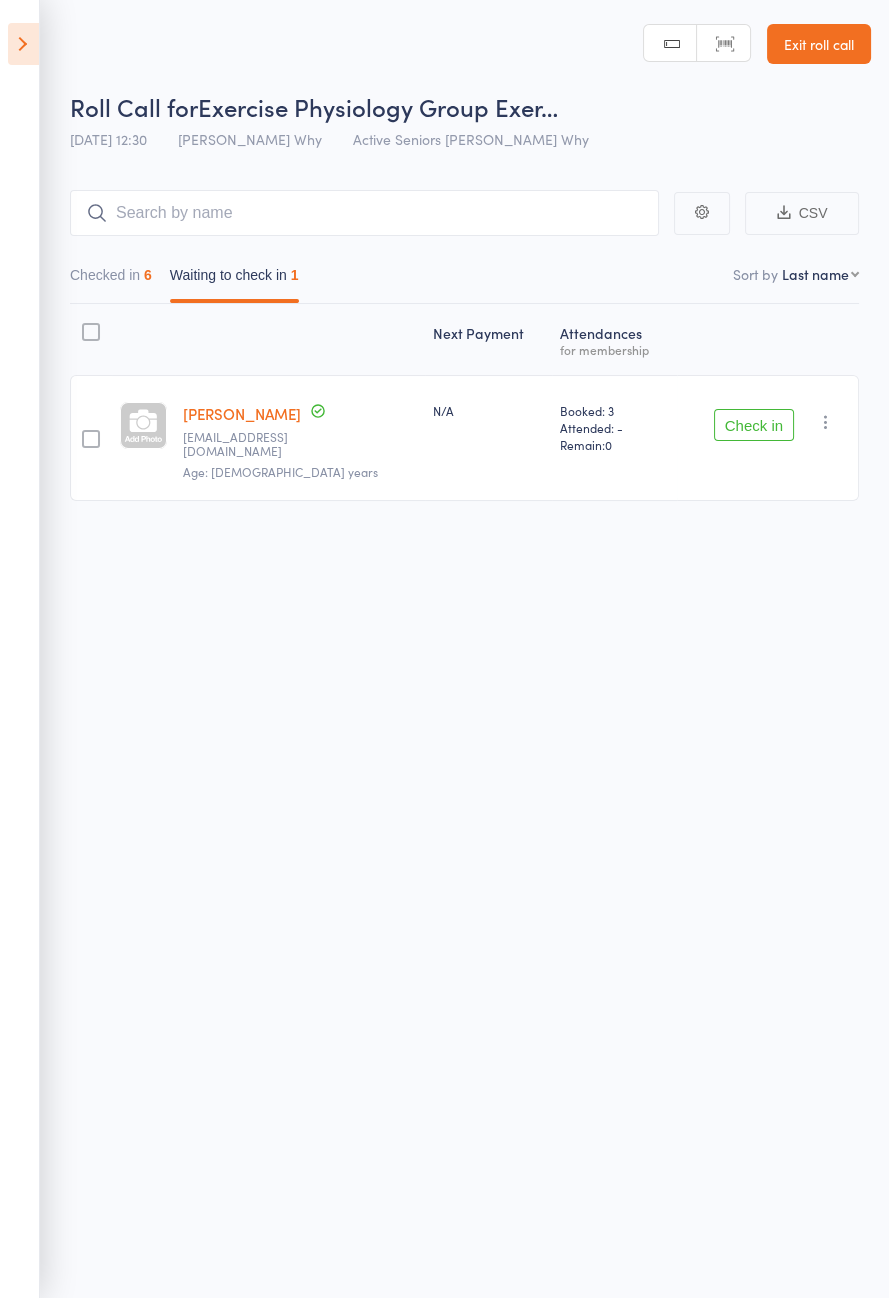 click at bounding box center (23, 44) 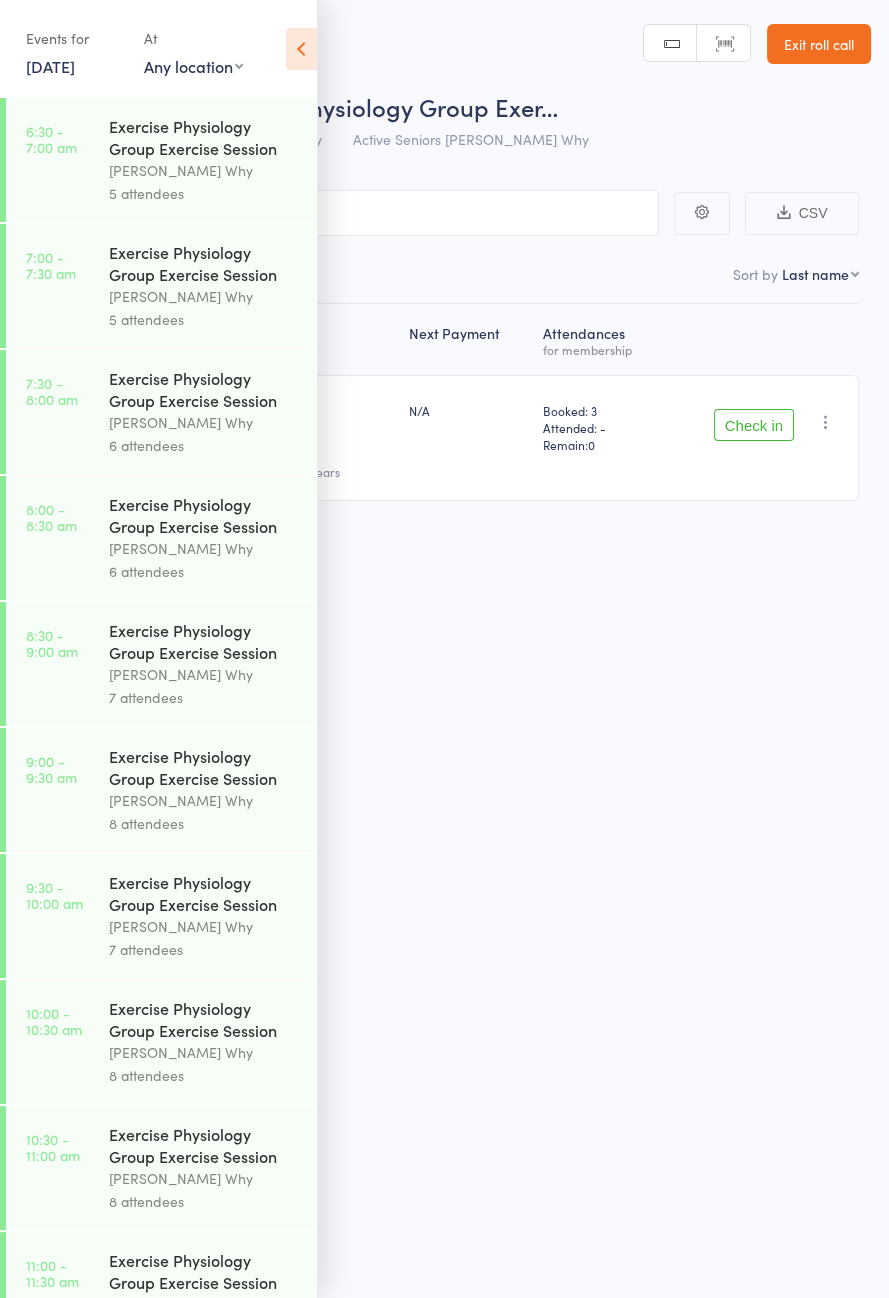 click at bounding box center [301, 49] 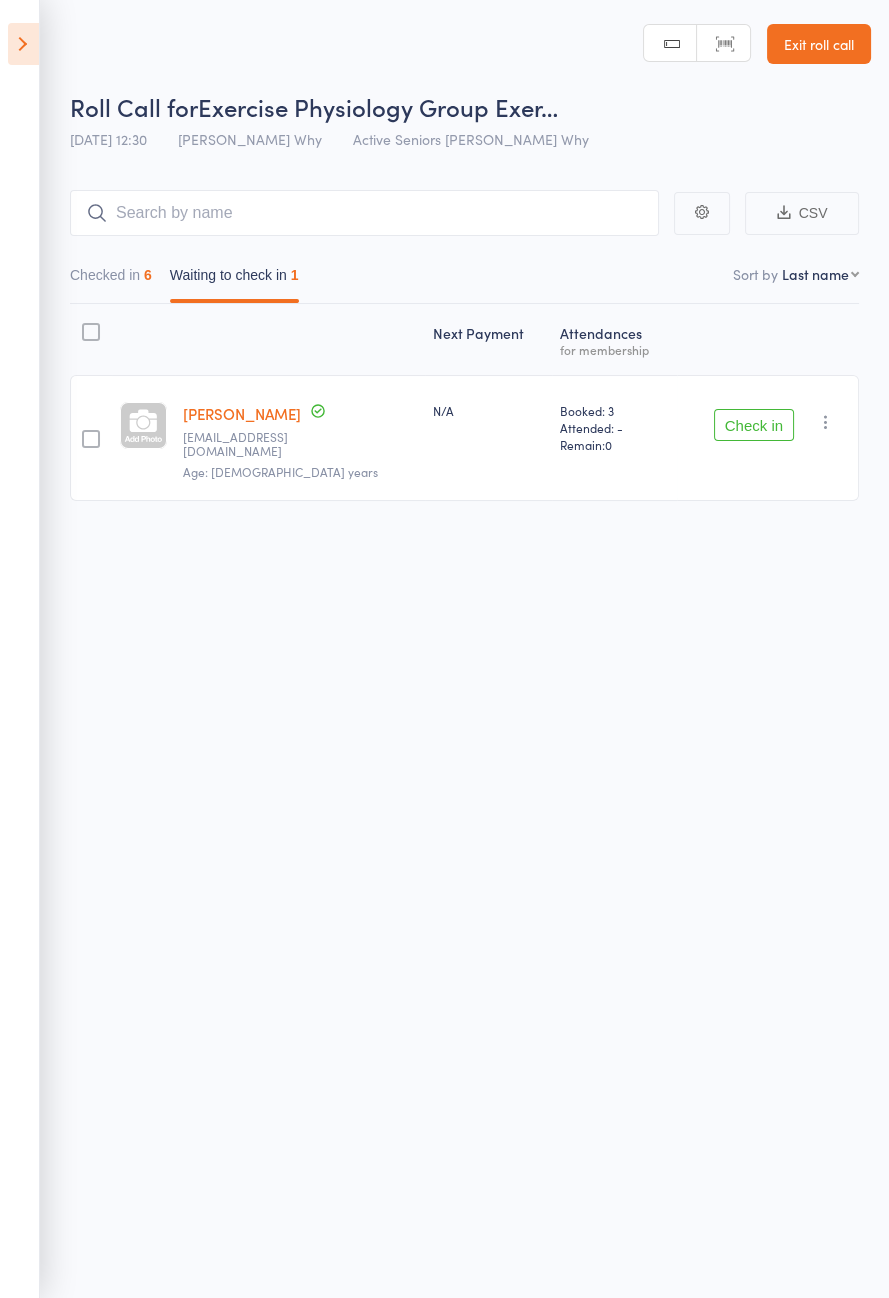 click on "Exit roll call" at bounding box center [819, 44] 